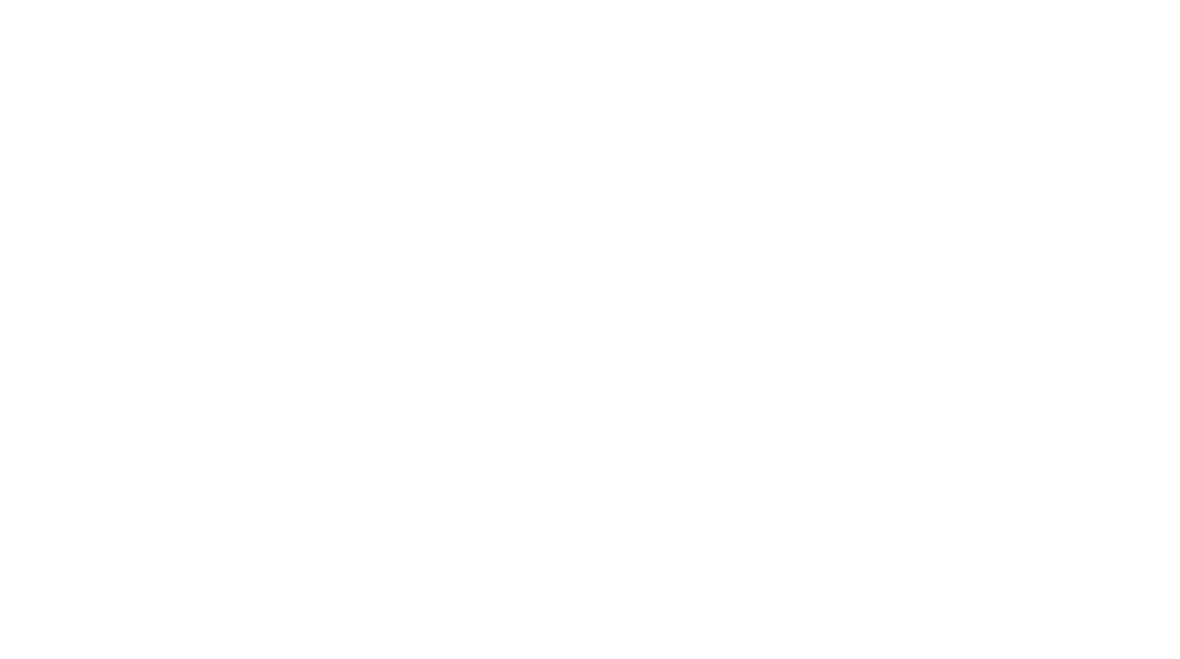 scroll, scrollTop: 0, scrollLeft: 0, axis: both 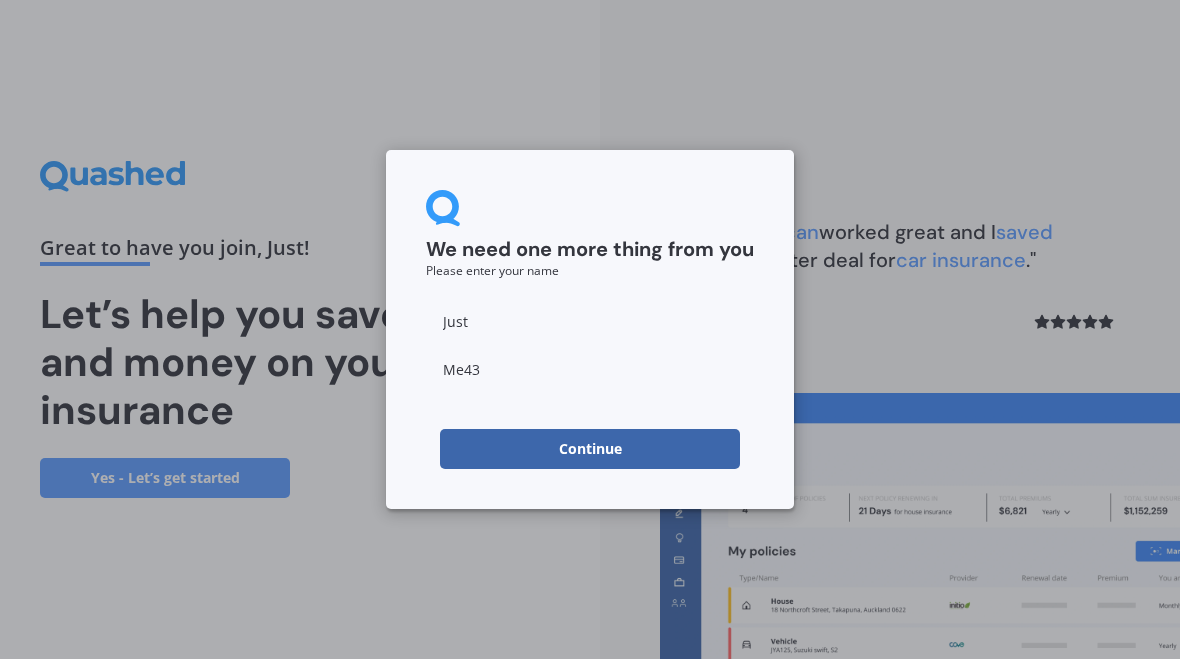 click on "Continue" at bounding box center [590, 449] 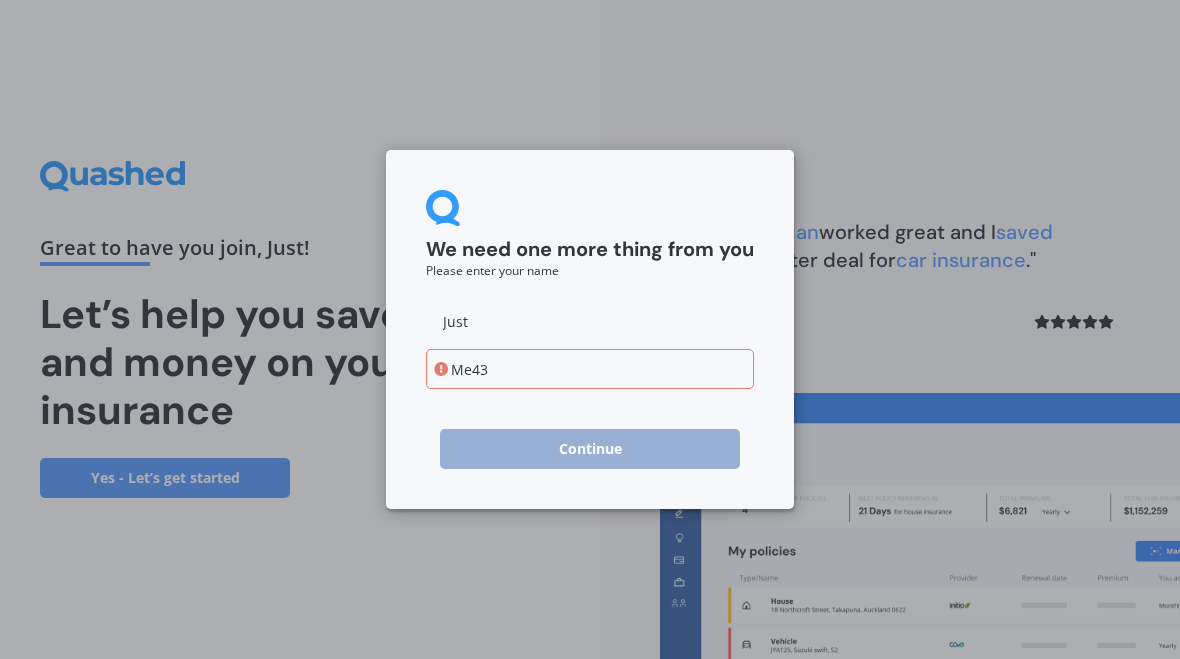 click on "Me43" at bounding box center [590, 369] 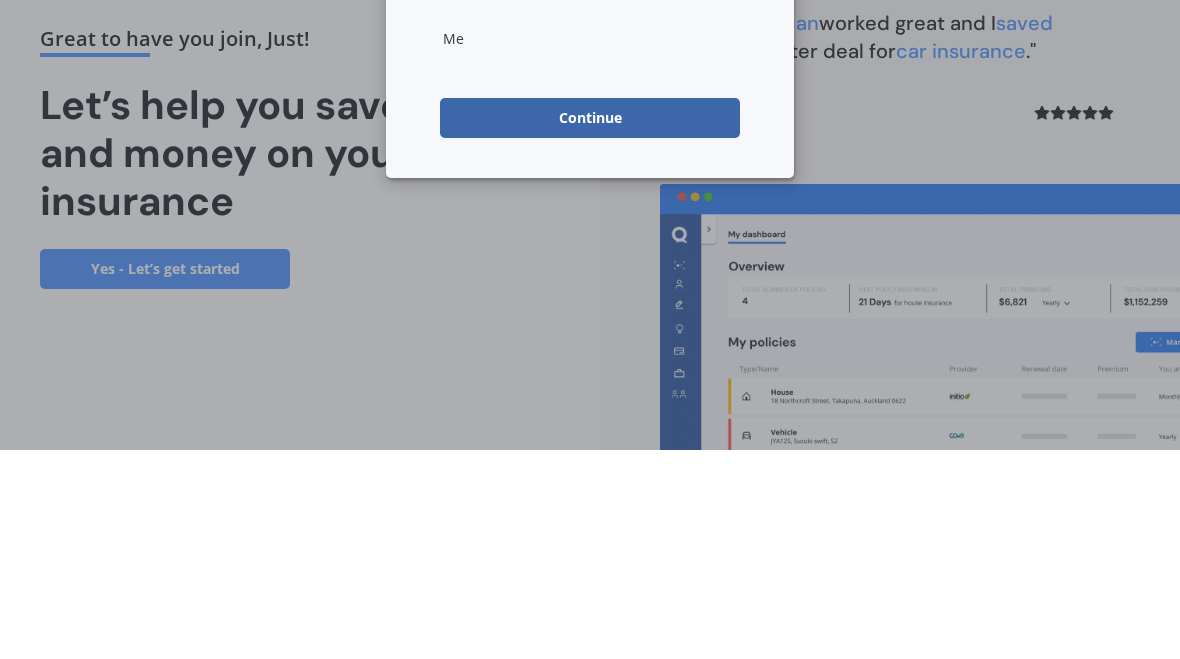 type on "M" 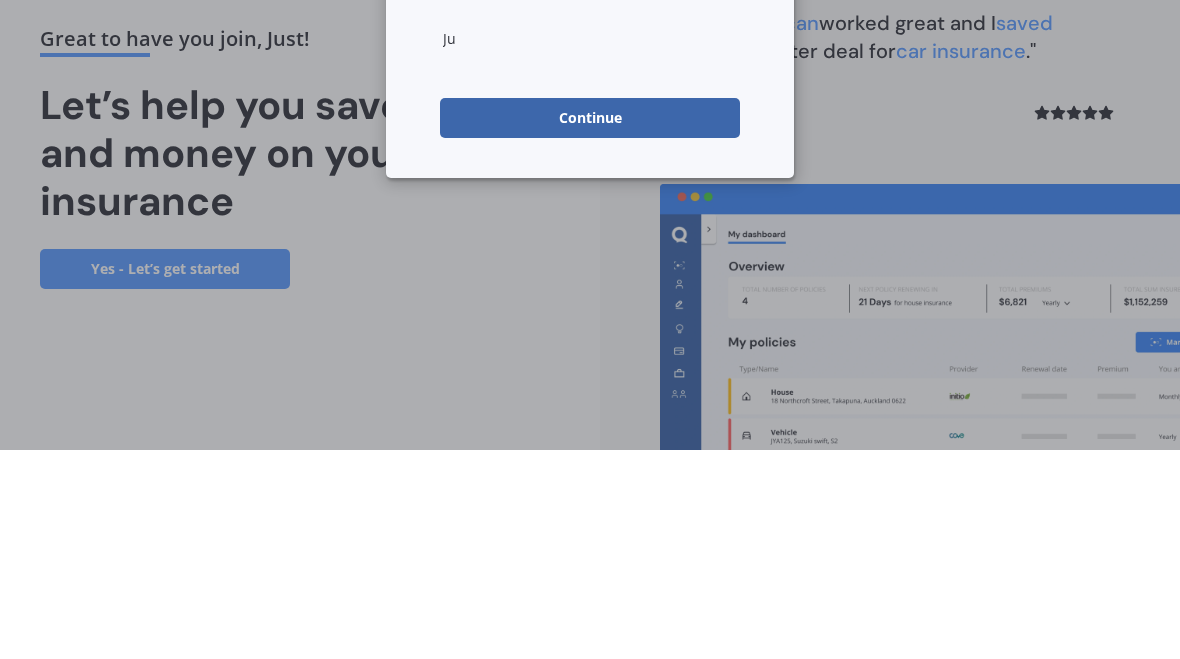 type on "J" 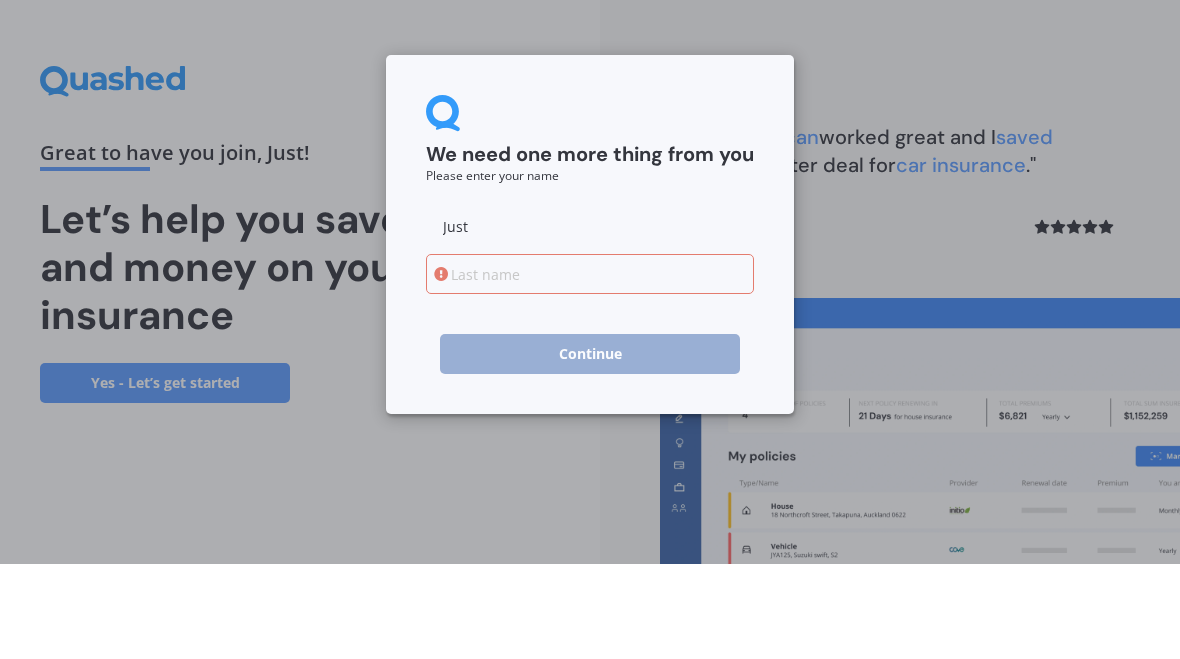 type 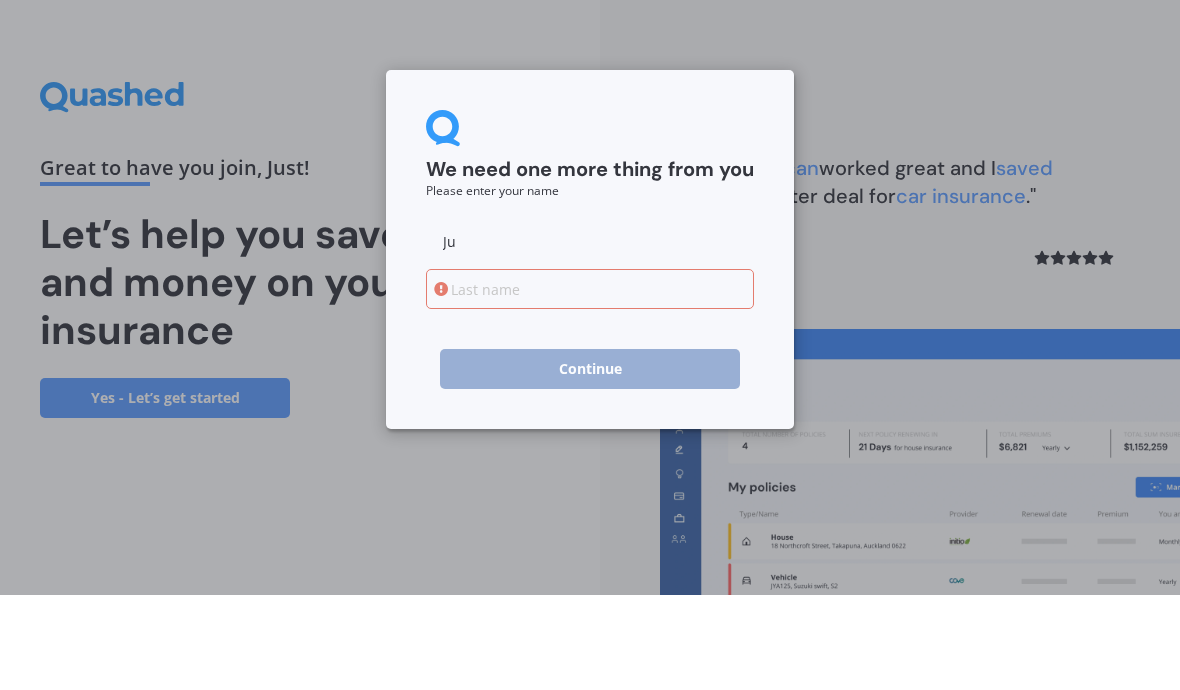 type on "J" 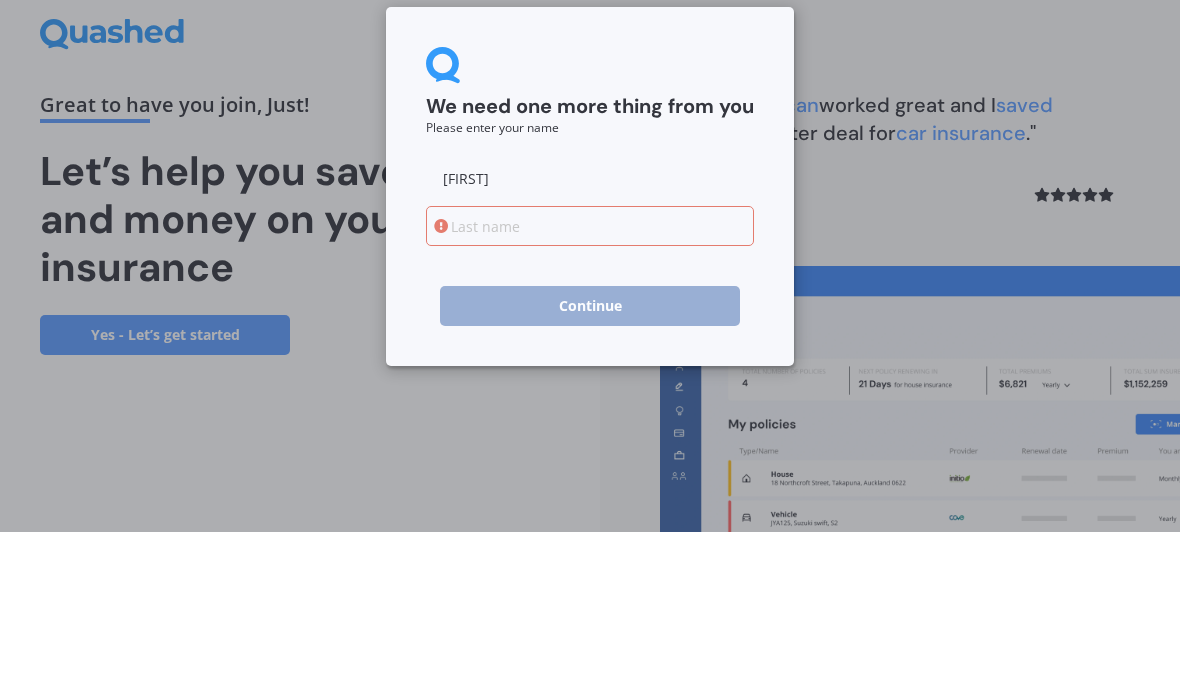 type on "Sarah" 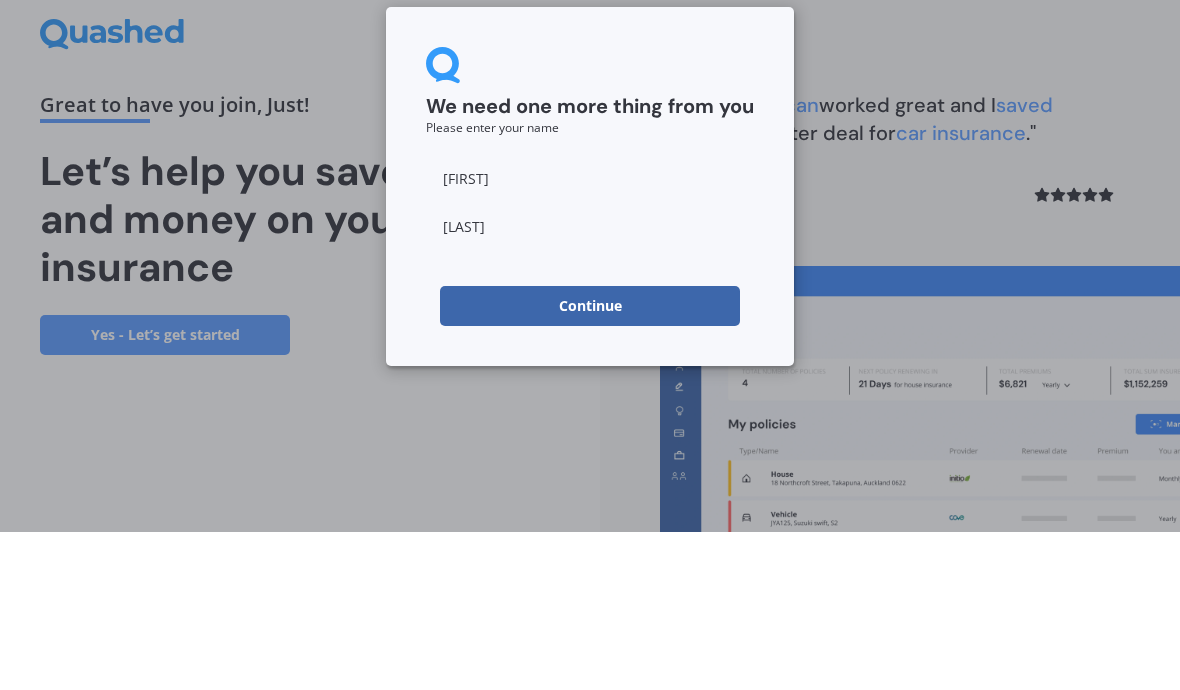 type on "Thompson" 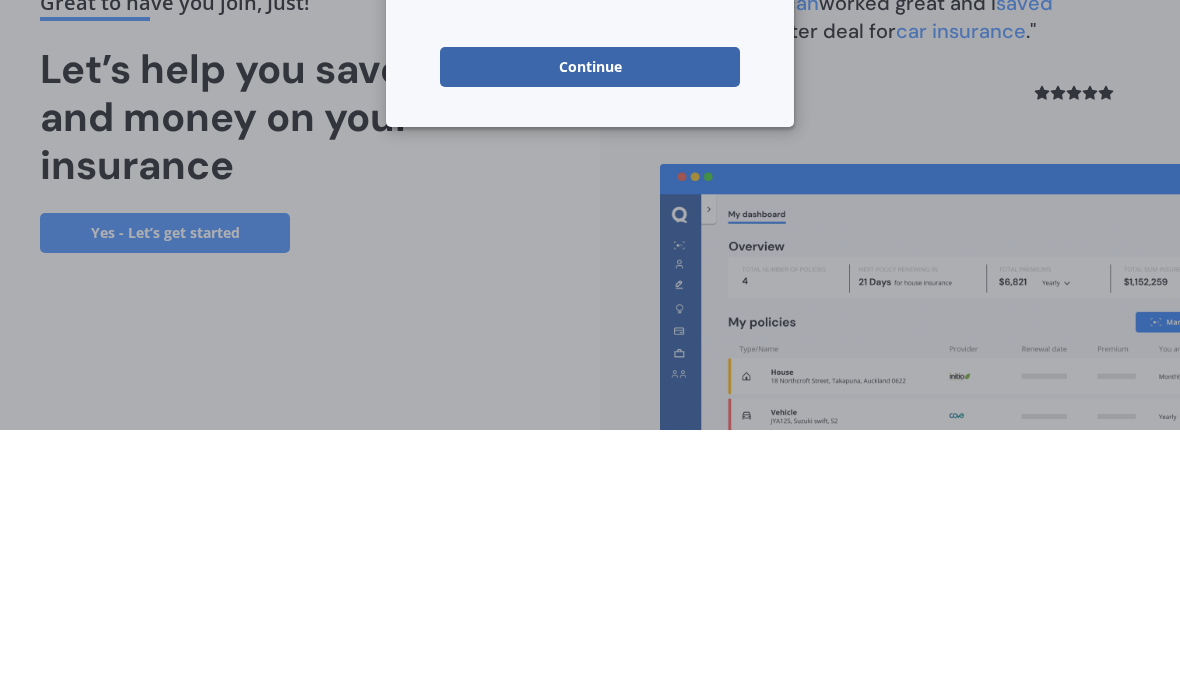 click on "Continue" at bounding box center (590, 327) 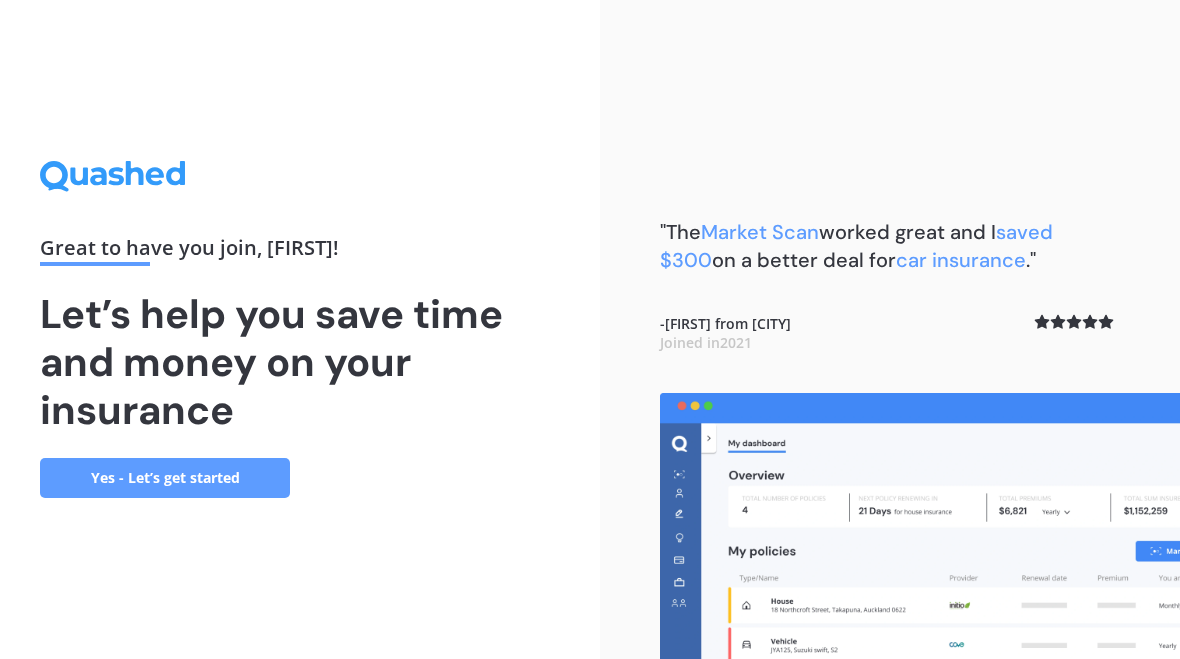 click on "Yes - Let’s get started" at bounding box center (165, 478) 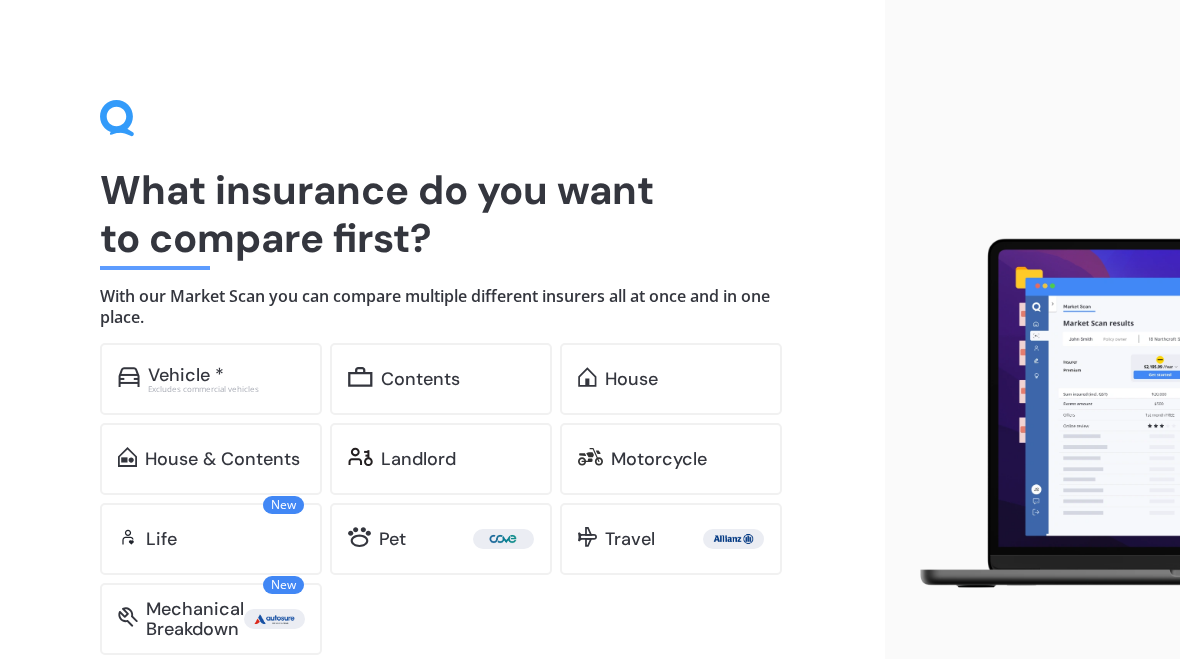 click on "Excludes commercial vehicles" at bounding box center [226, 389] 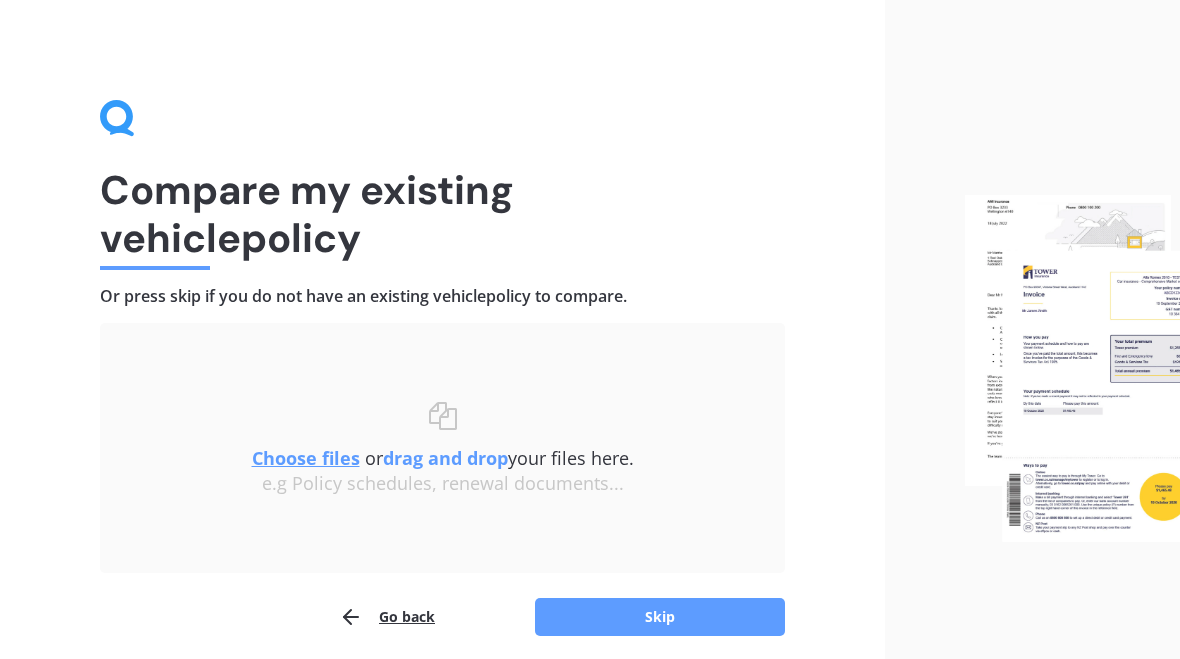click on "Skip" at bounding box center (660, 617) 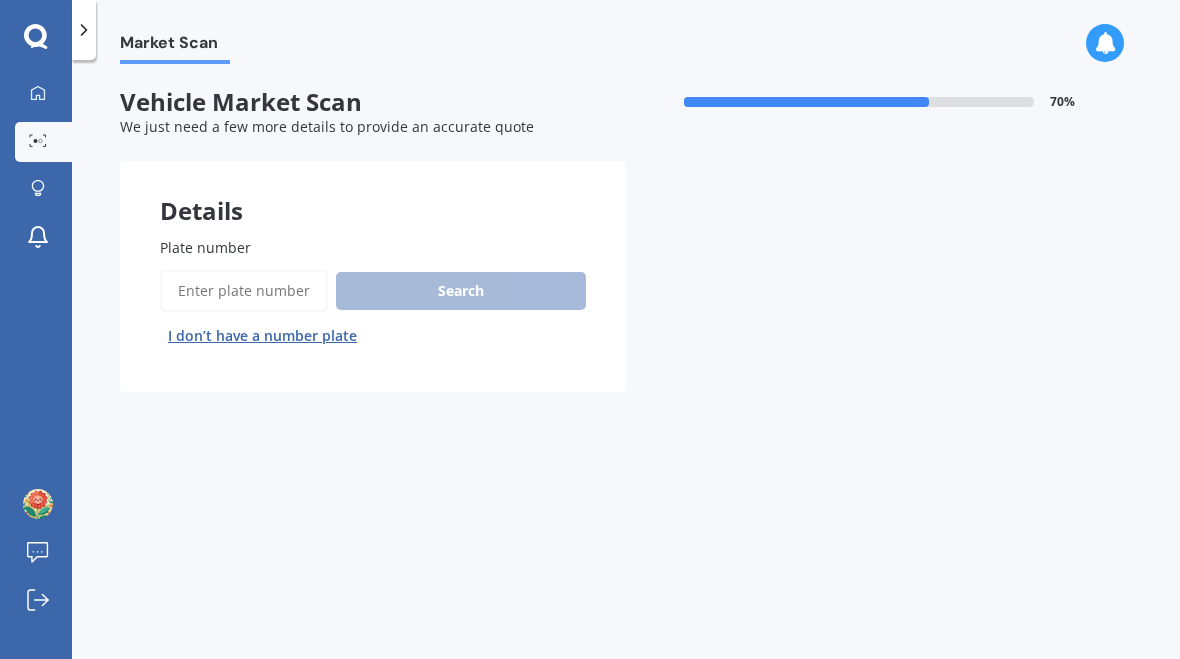 click on "Plate number" at bounding box center [244, 291] 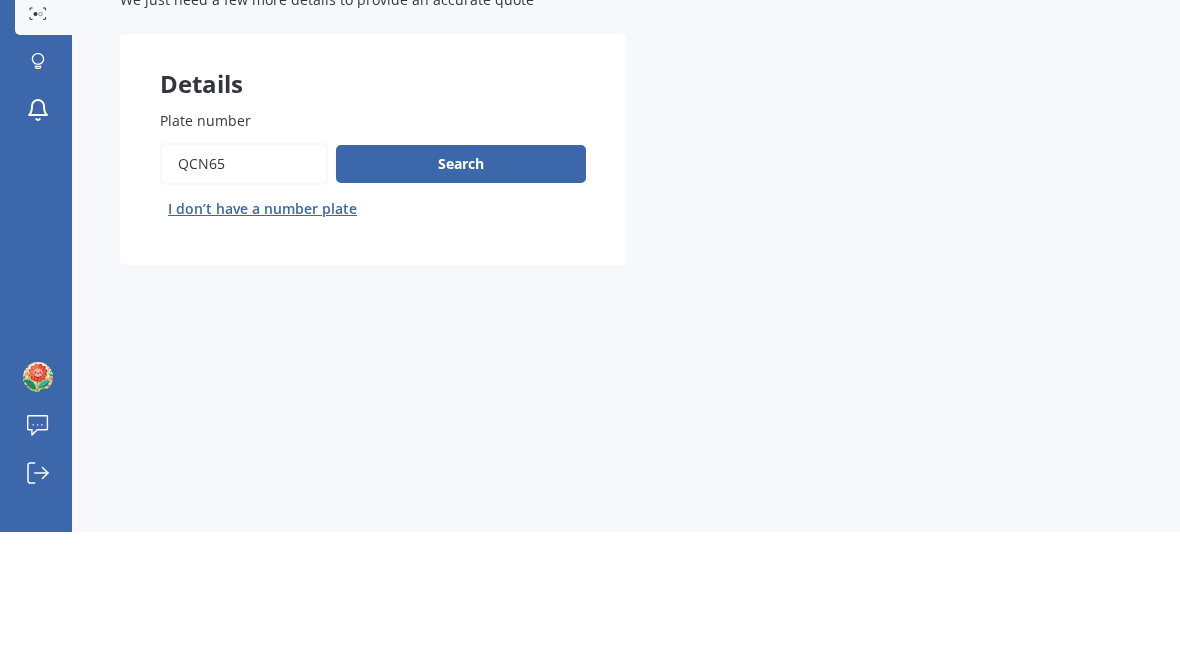 type on "QCN65" 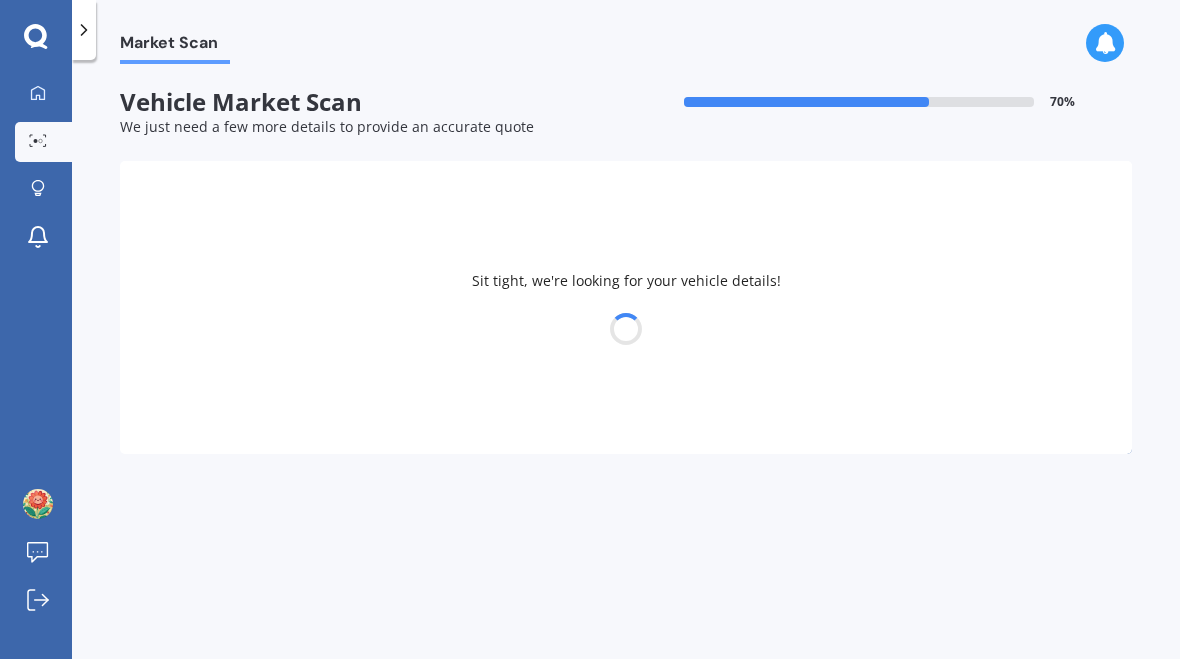 select on "TOYOTA" 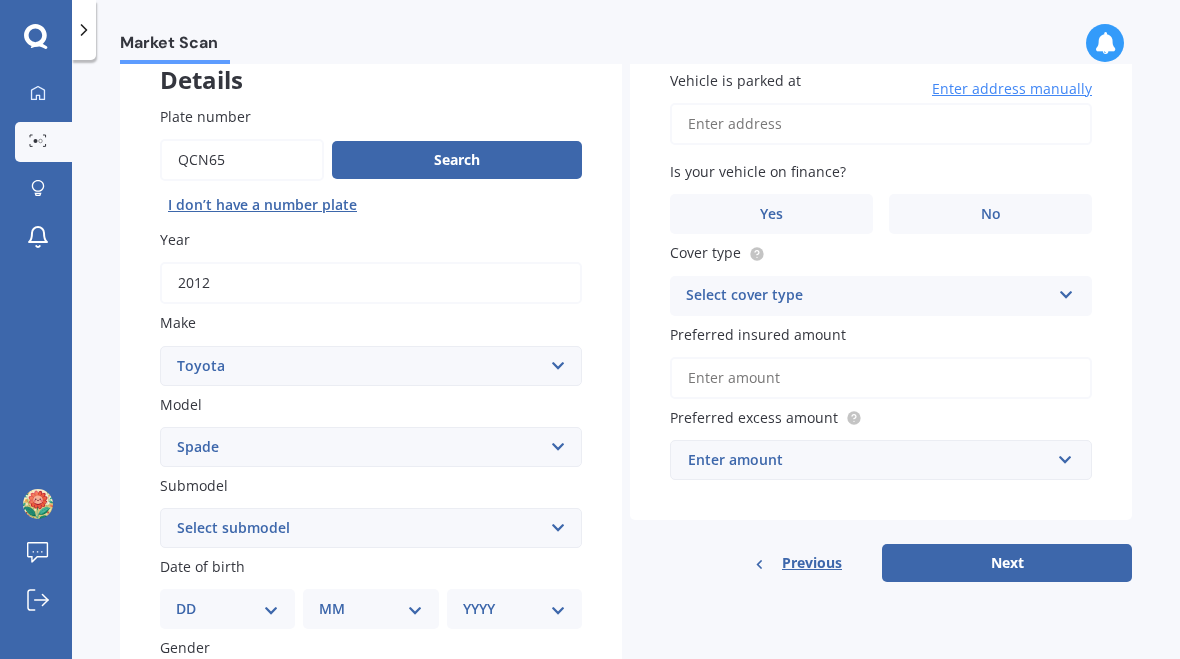 scroll, scrollTop: 133, scrollLeft: 0, axis: vertical 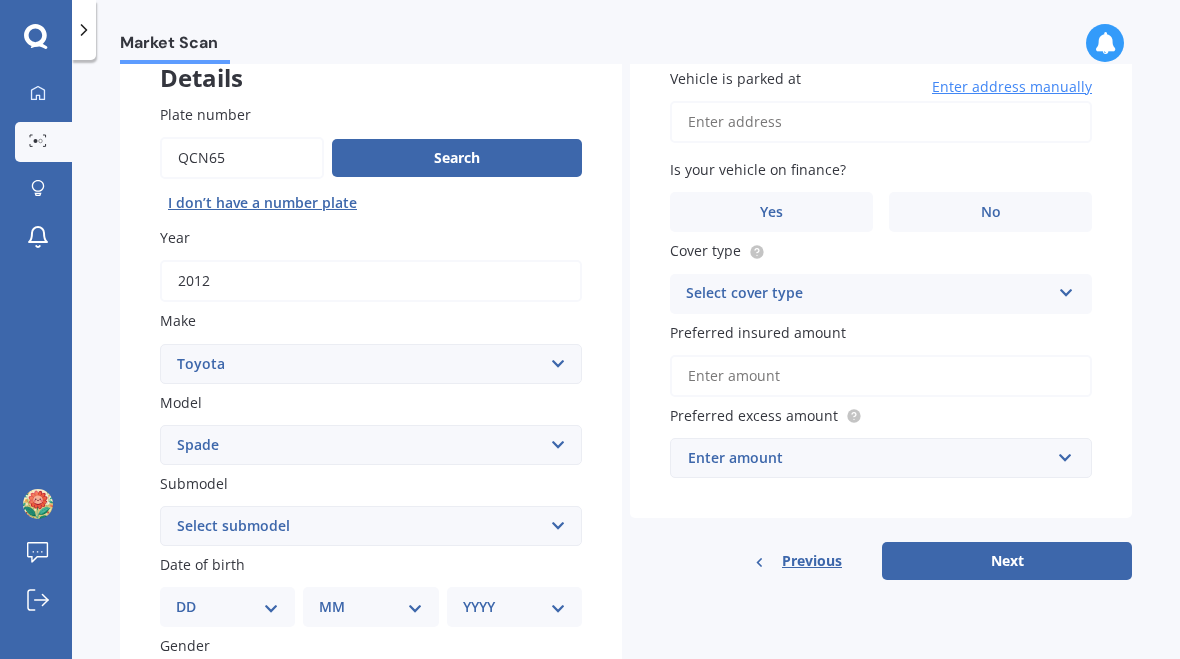 click on "Select submodel (All)" at bounding box center (371, 526) 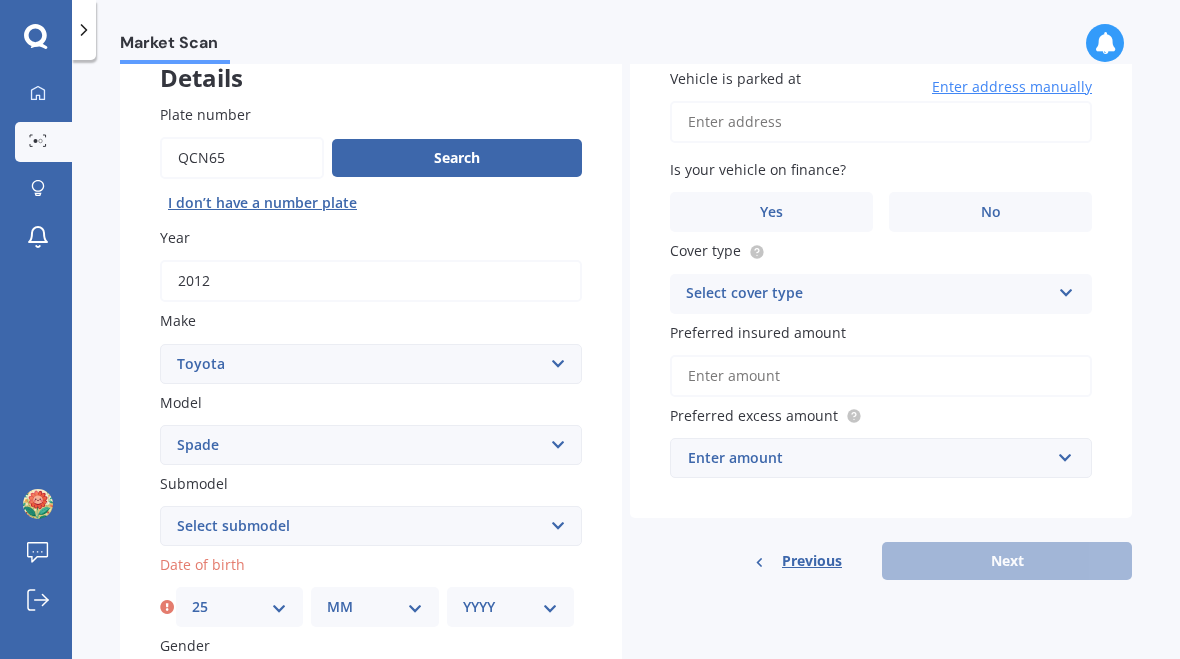 click on "MM 01 02 03 04 05 06 07 08 09 10 11 12" at bounding box center [374, 607] 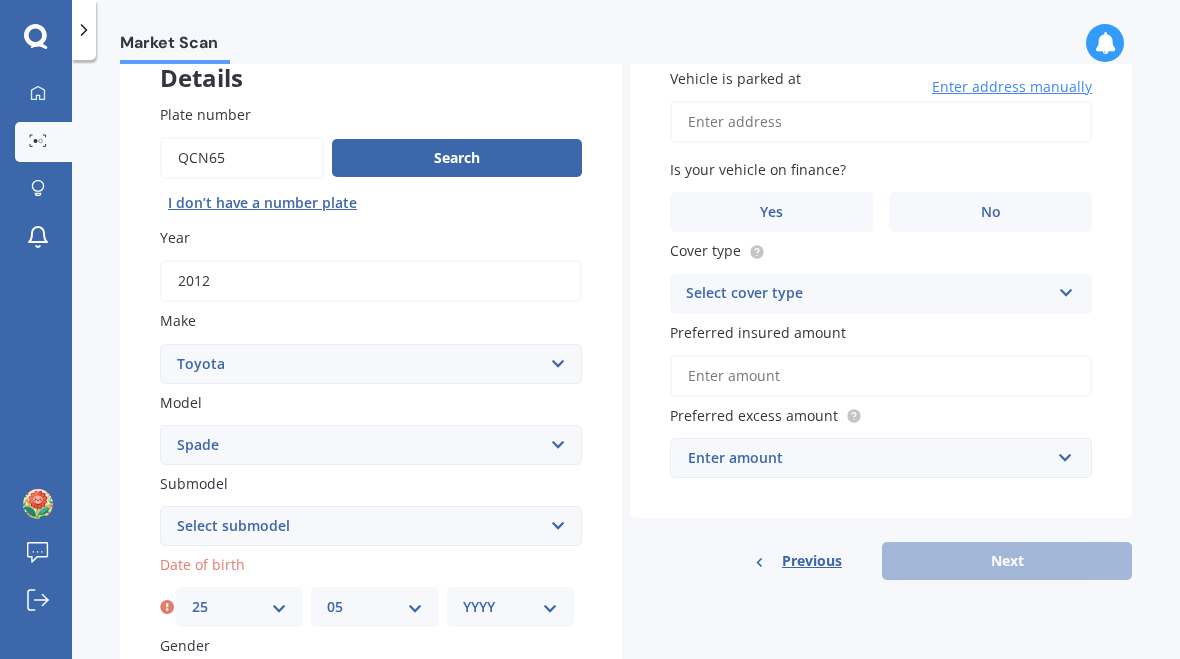 click on "YYYY 2025 2024 2023 2022 2021 2020 2019 2018 2017 2016 2015 2014 2013 2012 2011 2010 2009 2008 2007 2006 2005 2004 2003 2002 2001 2000 1999 1998 1997 1996 1995 1994 1993 1992 1991 1990 1989 1988 1987 1986 1985 1984 1983 1982 1981 1980 1979 1978 1977 1976 1975 1974 1973 1972 1971 1970 1969 1968 1967 1966 1965 1964 1963 1962 1961 1960 1959 1958 1957 1956 1955 1954 1953 1952 1951 1950 1949 1948 1947 1946 1945 1944 1943 1942 1941 1940 1939 1938 1937 1936 1935 1934 1933 1932 1931 1930 1929 1928 1927 1926" at bounding box center [510, 607] 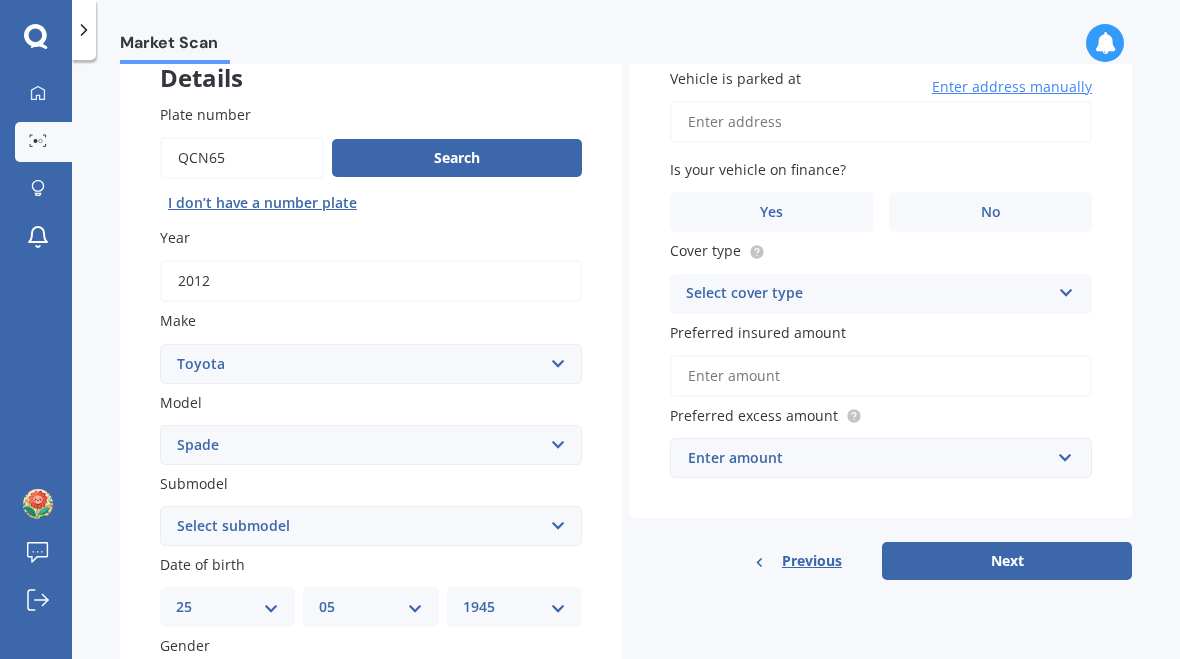 click on "YYYY 2025 2024 2023 2022 2021 2020 2019 2018 2017 2016 2015 2014 2013 2012 2011 2010 2009 2008 2007 2006 2005 2004 2003 2002 2001 2000 1999 1998 1997 1996 1995 1994 1993 1992 1991 1990 1989 1988 1987 1986 1985 1984 1983 1982 1981 1980 1979 1978 1977 1976 1975 1974 1973 1972 1971 1970 1969 1968 1967 1966 1965 1964 1963 1962 1961 1960 1959 1958 1957 1956 1955 1954 1953 1952 1951 1950 1949 1948 1947 1946 1945 1944 1943 1942 1941 1940 1939 1938 1937 1936 1935 1934 1933 1932 1931 1930 1929 1928 1927 1926" at bounding box center (514, 607) 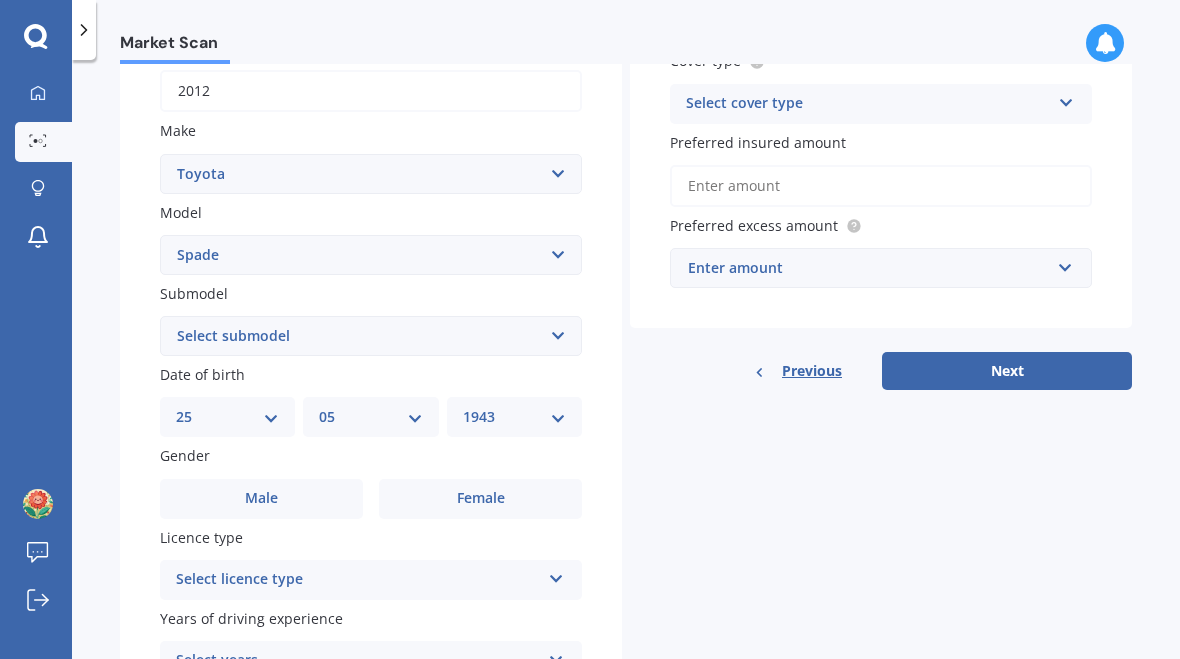 scroll, scrollTop: 327, scrollLeft: 0, axis: vertical 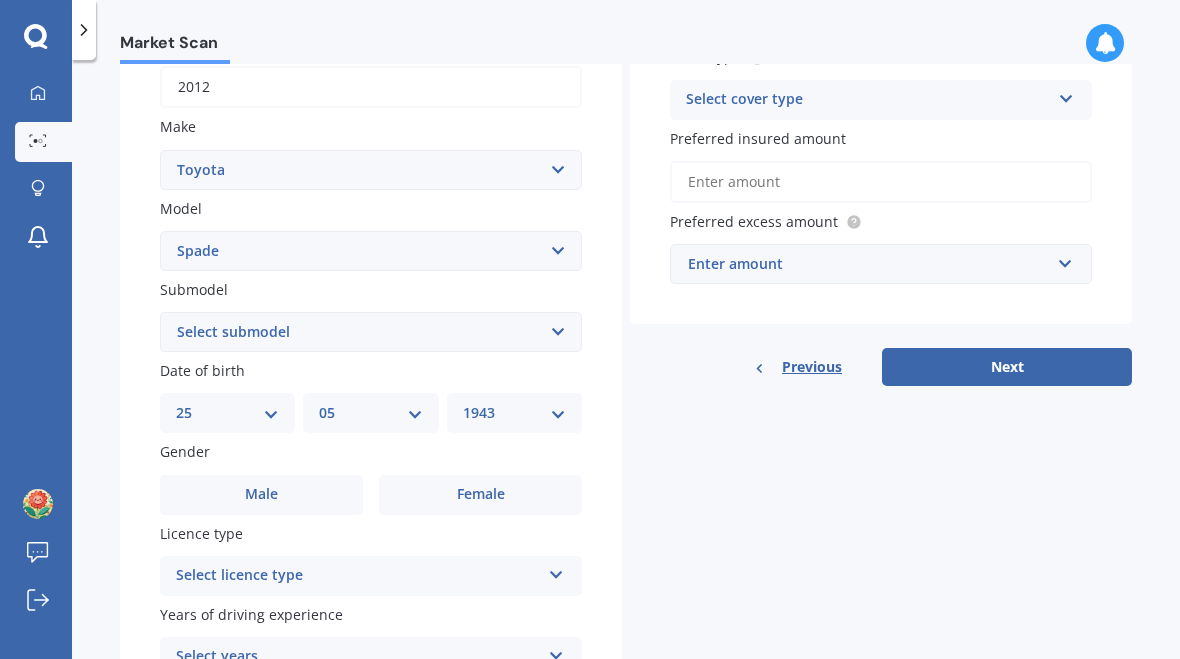 click on "Female" at bounding box center (481, 494) 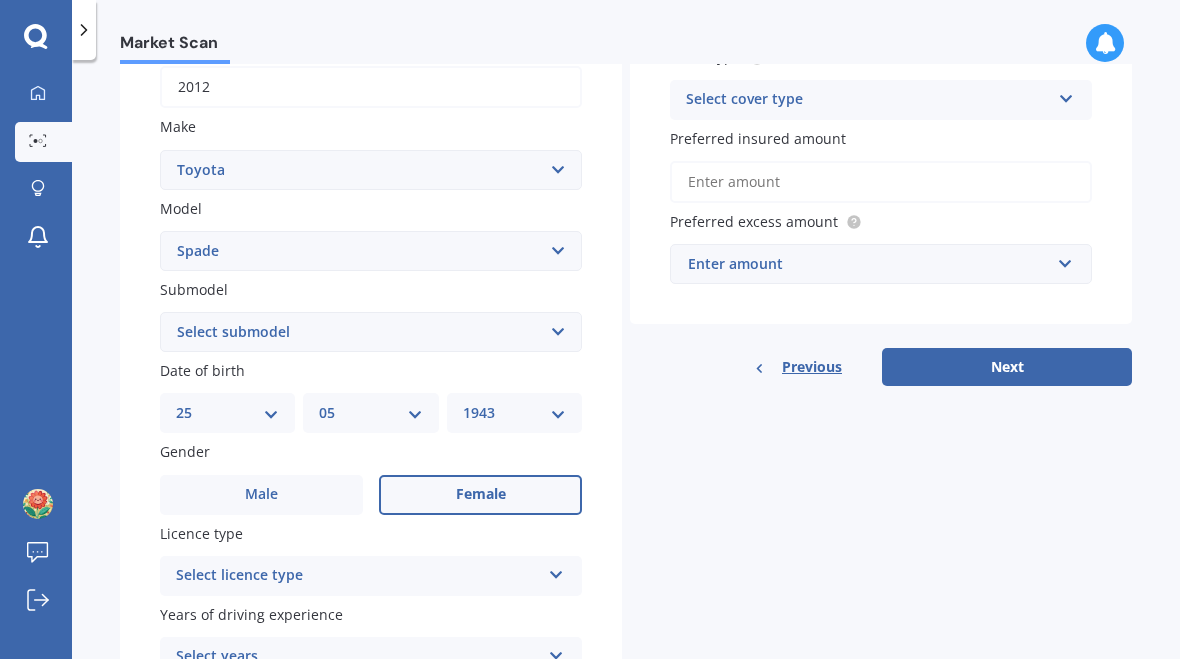 click at bounding box center (556, 571) 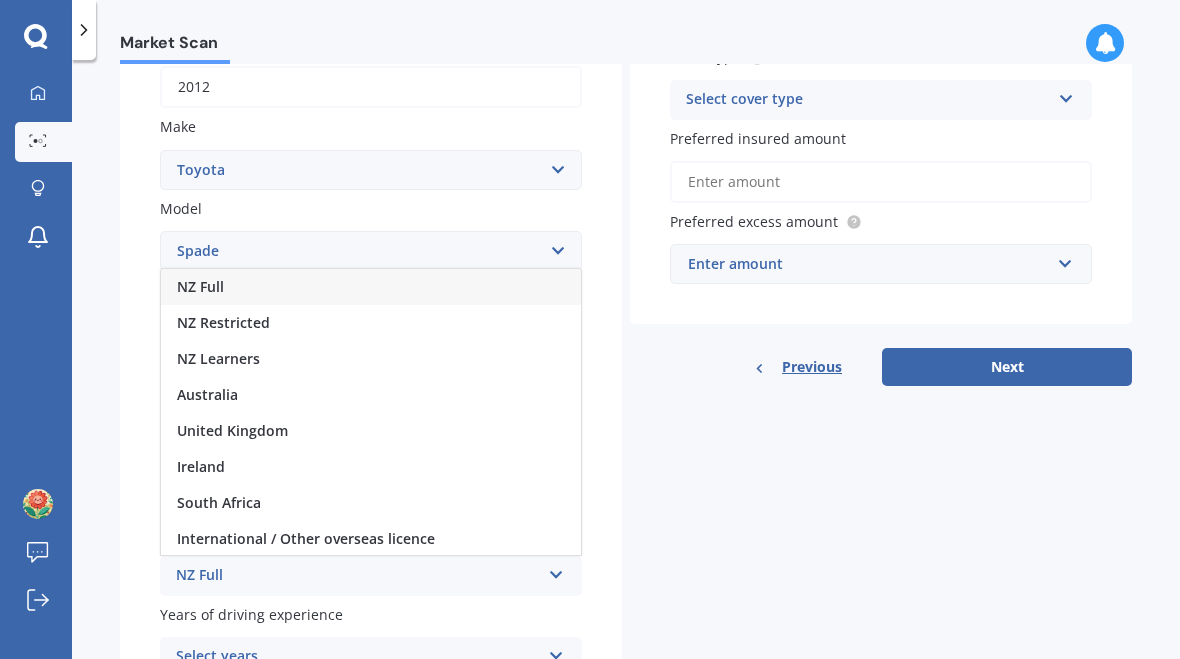 click on "NZ Full" at bounding box center (371, 287) 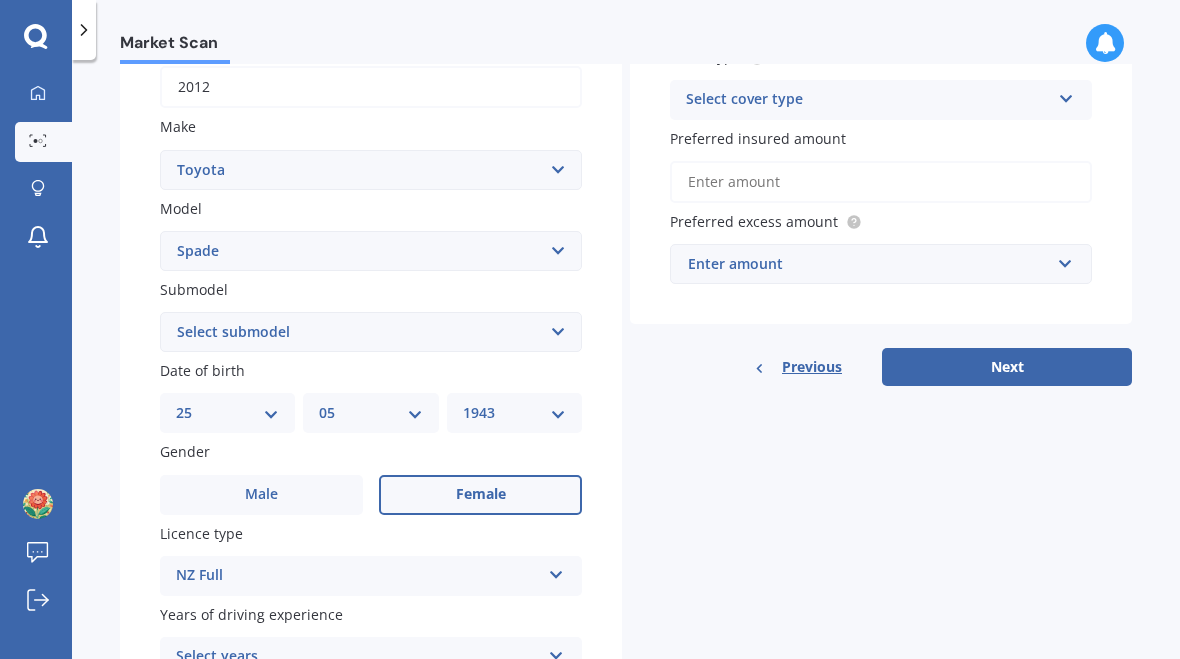click at bounding box center (556, 652) 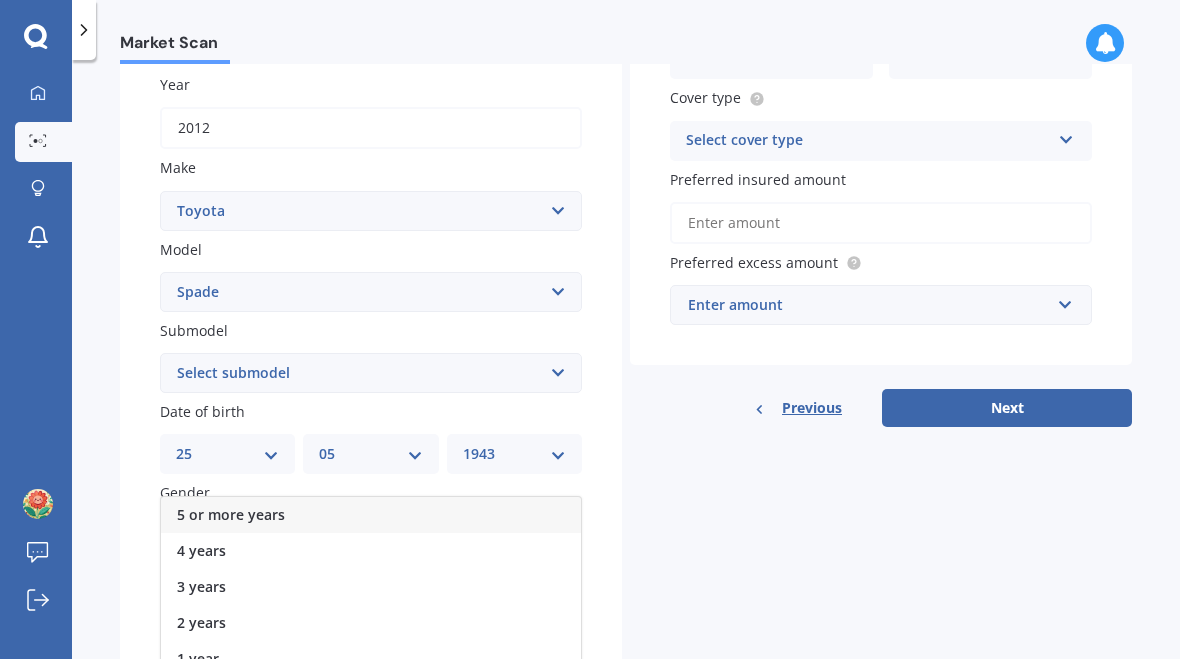 scroll, scrollTop: 287, scrollLeft: 0, axis: vertical 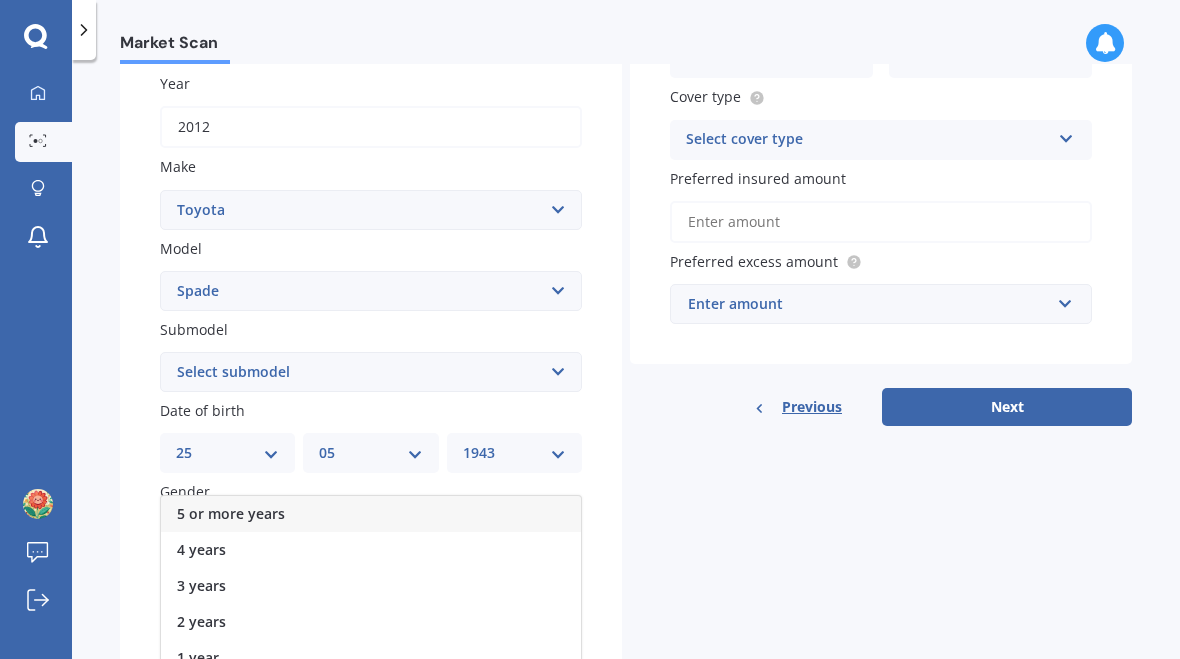 click on "4 years" at bounding box center (371, 550) 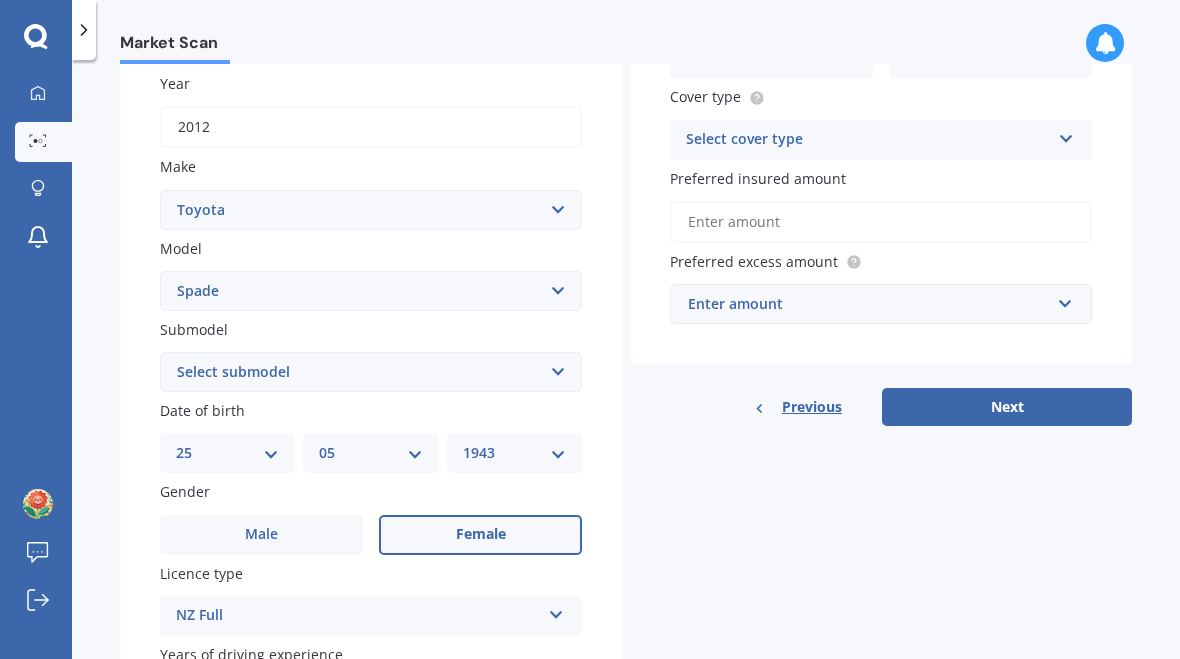click at bounding box center (556, 611) 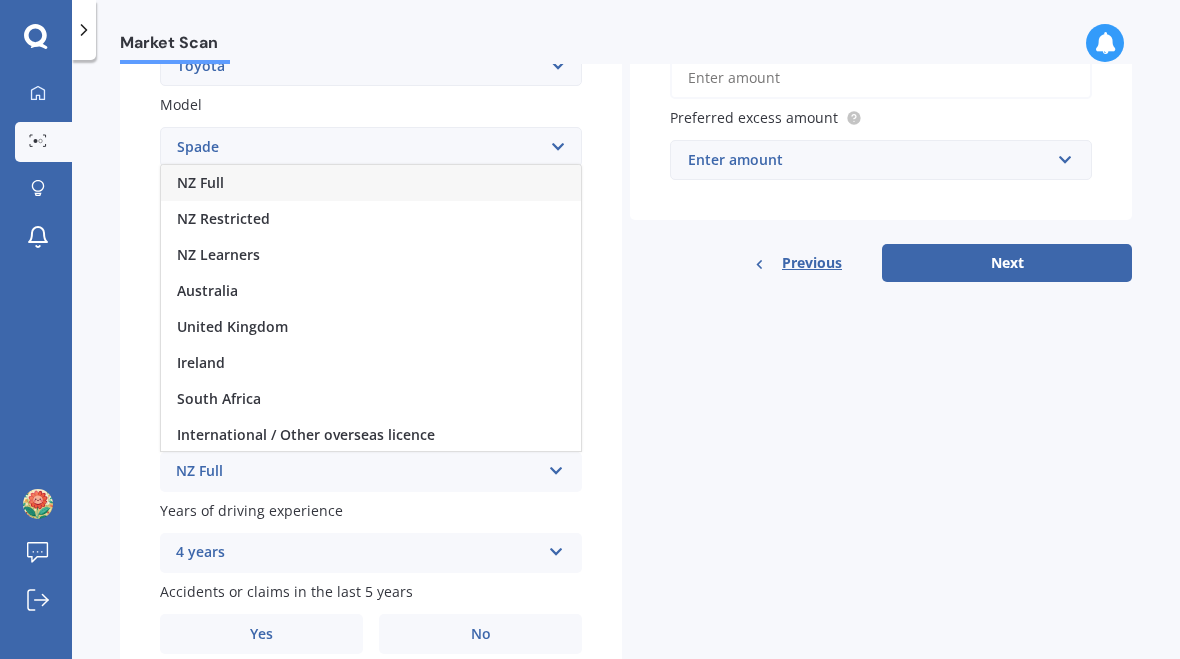 scroll, scrollTop: 430, scrollLeft: 0, axis: vertical 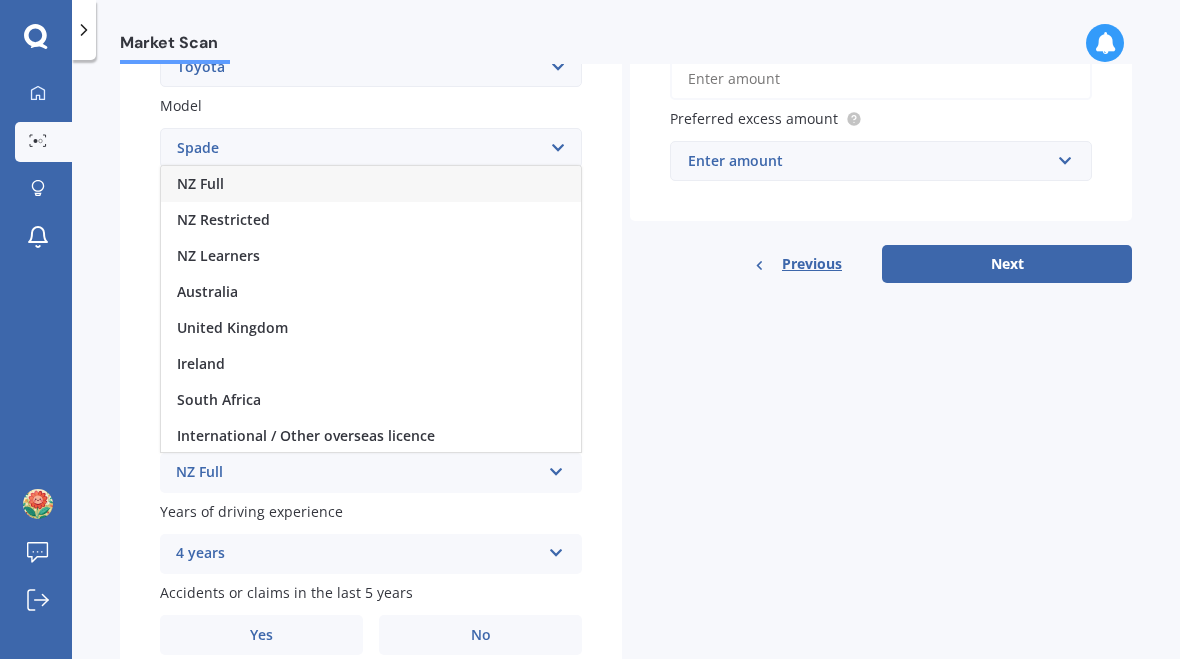 click at bounding box center [556, 549] 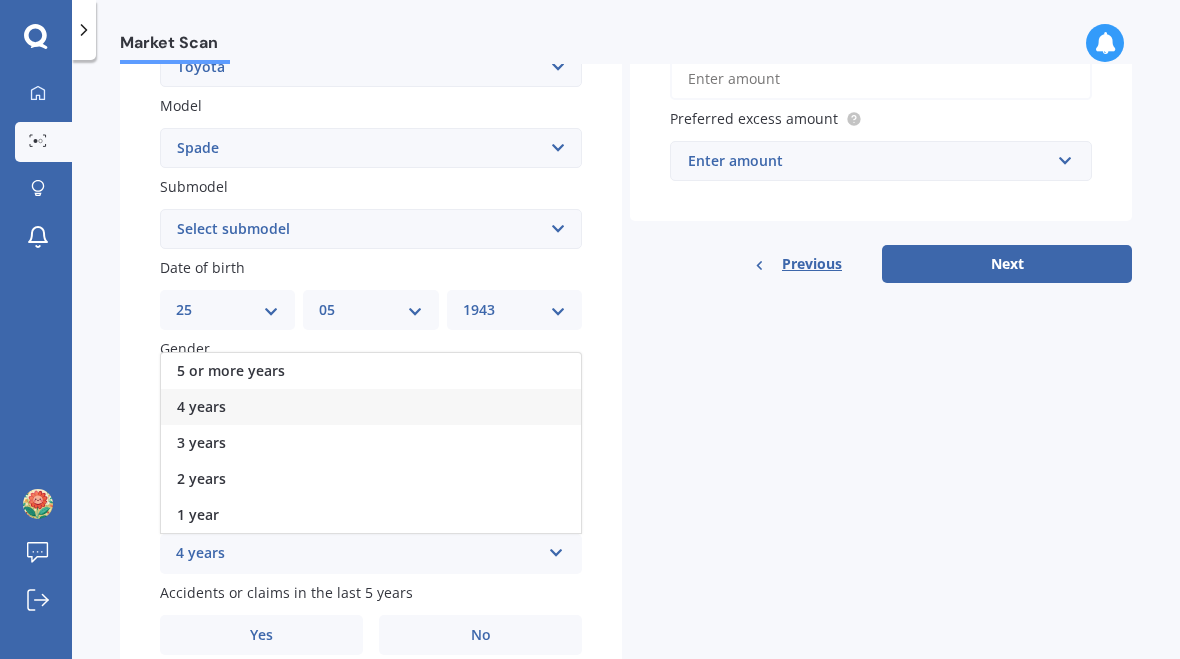 click on "5 or more years" at bounding box center (231, 370) 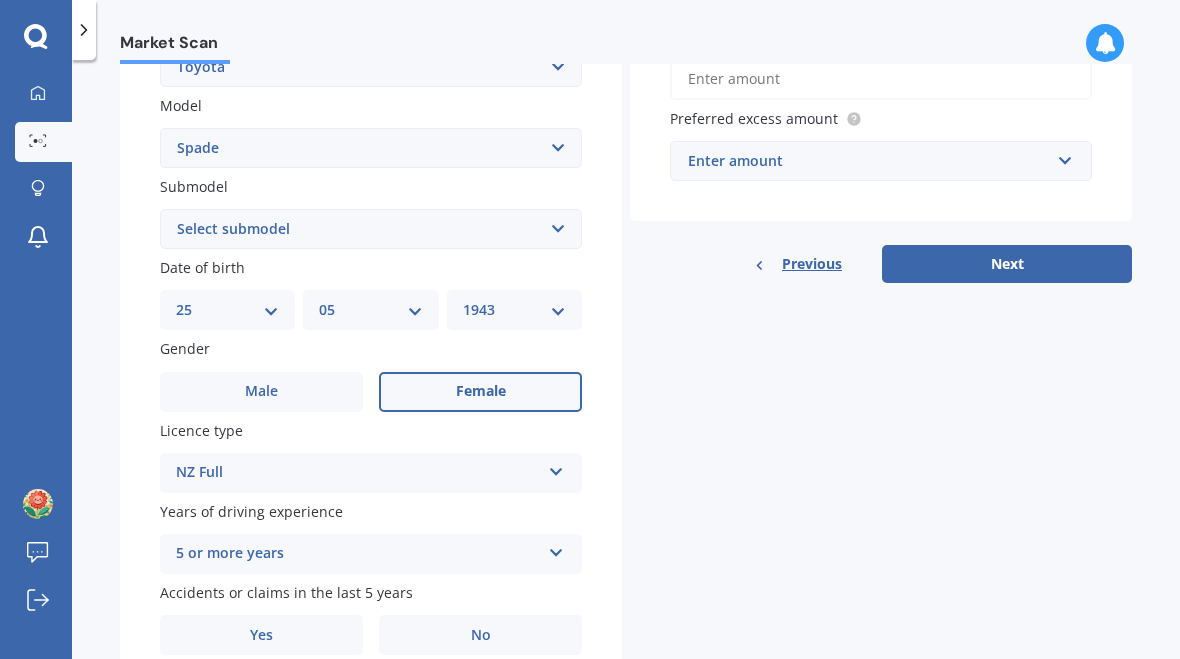 click on "Yes" at bounding box center [261, 635] 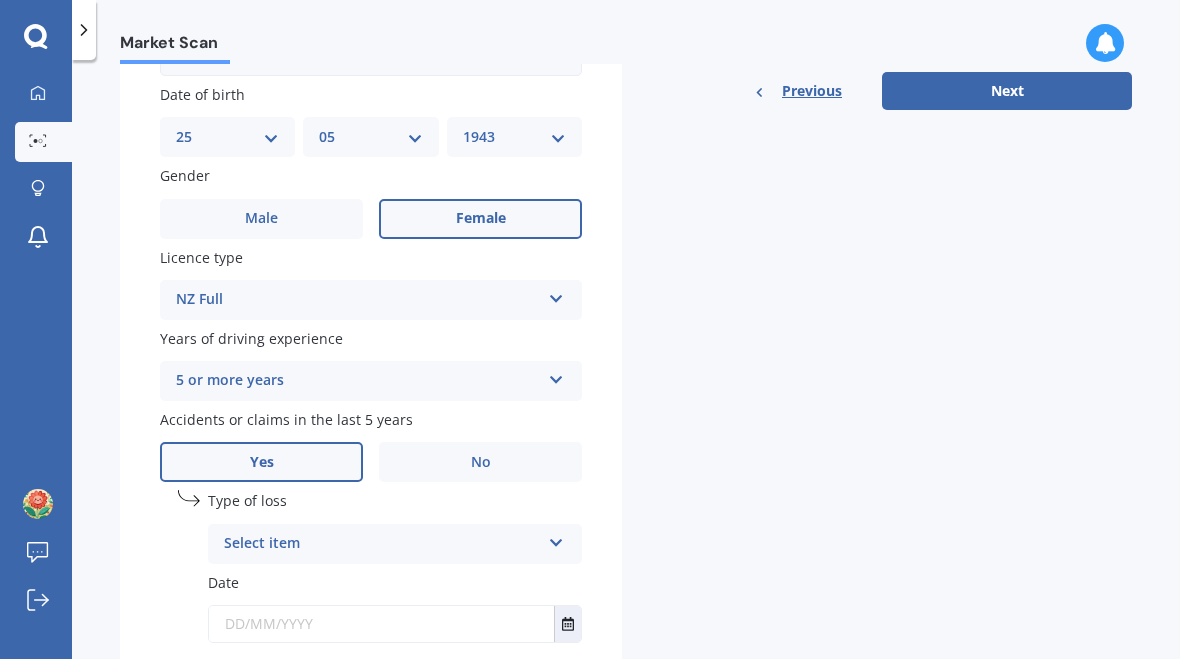 scroll, scrollTop: 604, scrollLeft: 0, axis: vertical 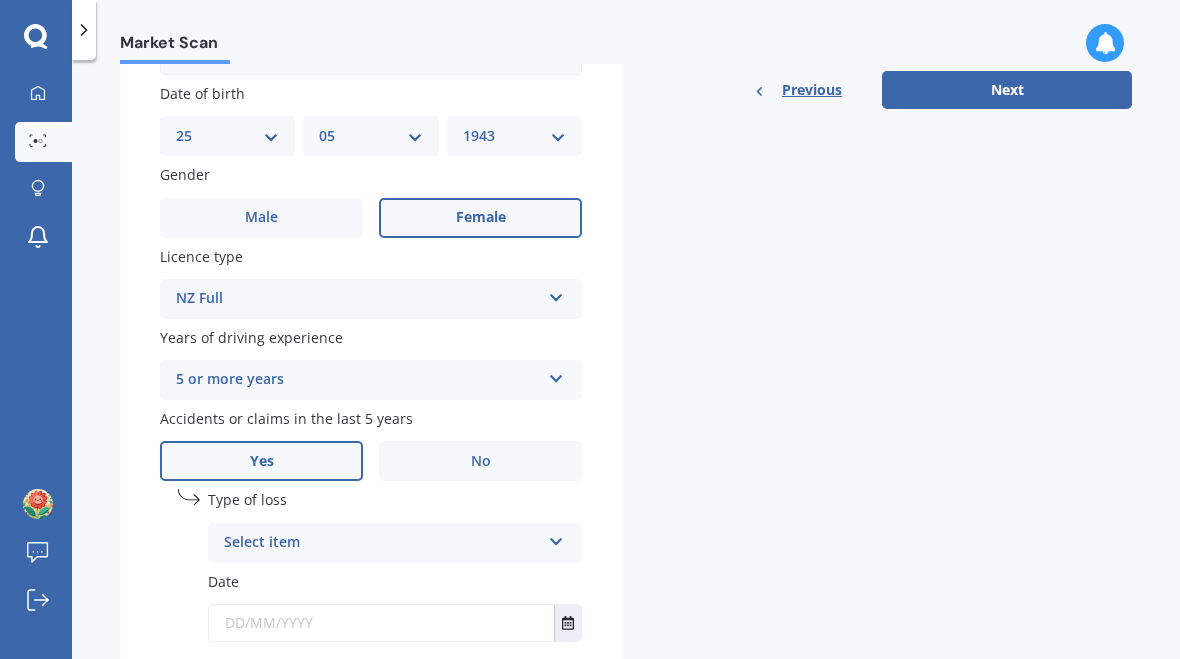 click at bounding box center [556, 538] 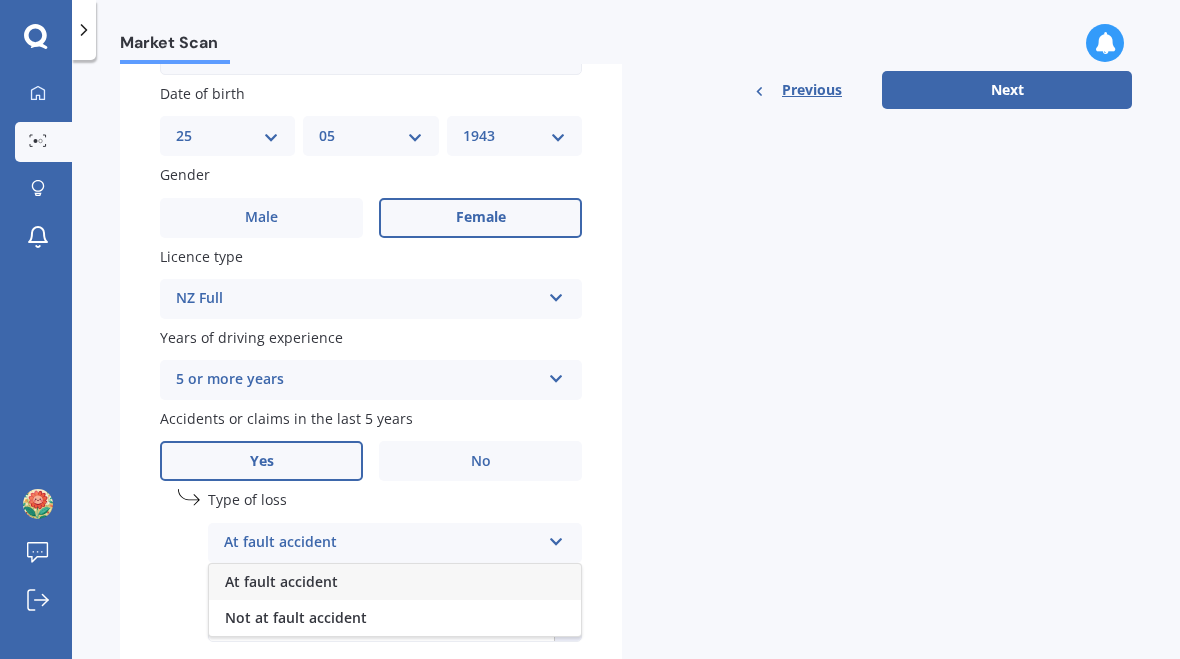 click on "At fault accident" at bounding box center [281, 581] 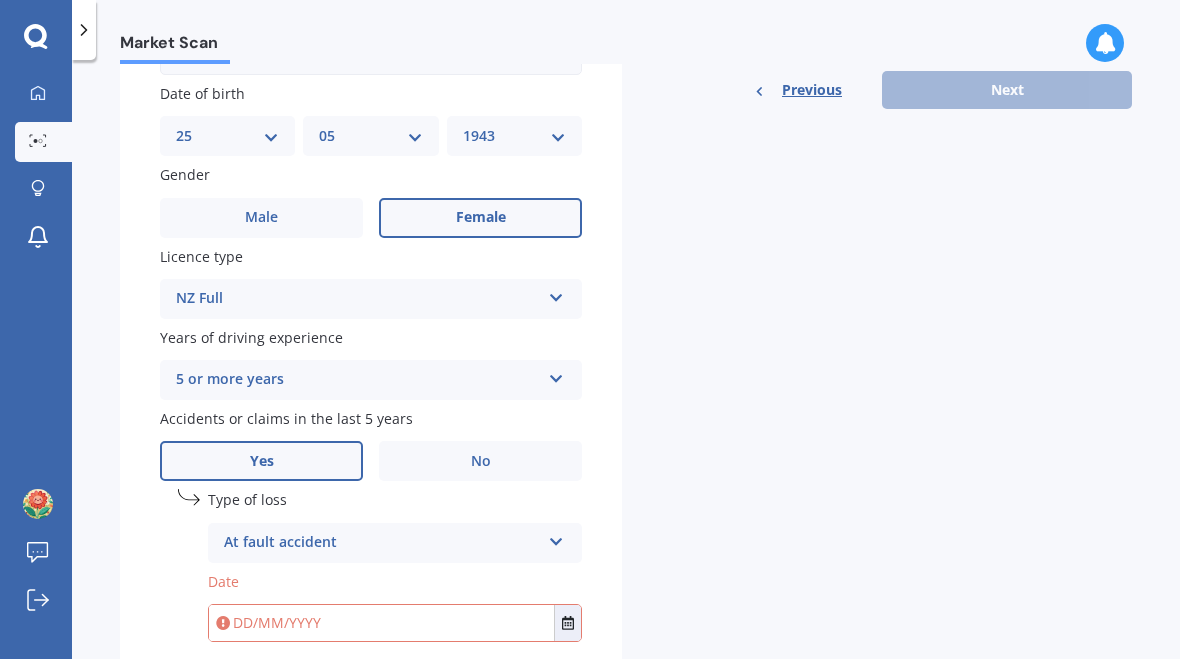click at bounding box center [381, 623] 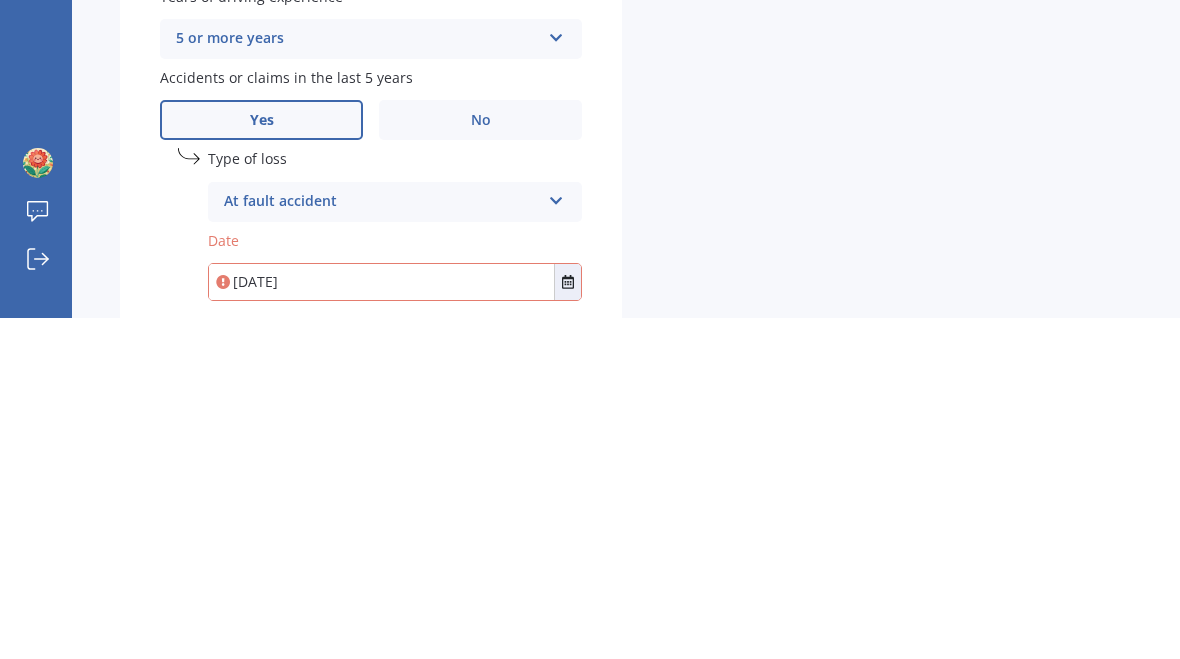 type on "23/05/2023" 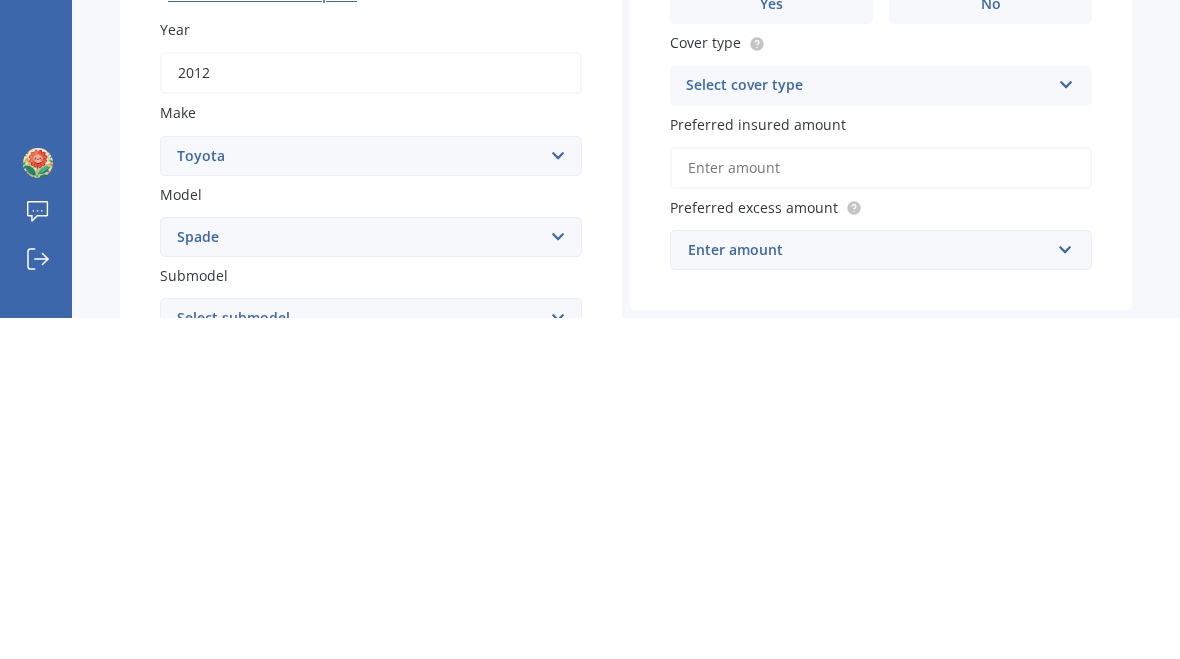 scroll, scrollTop: 0, scrollLeft: 0, axis: both 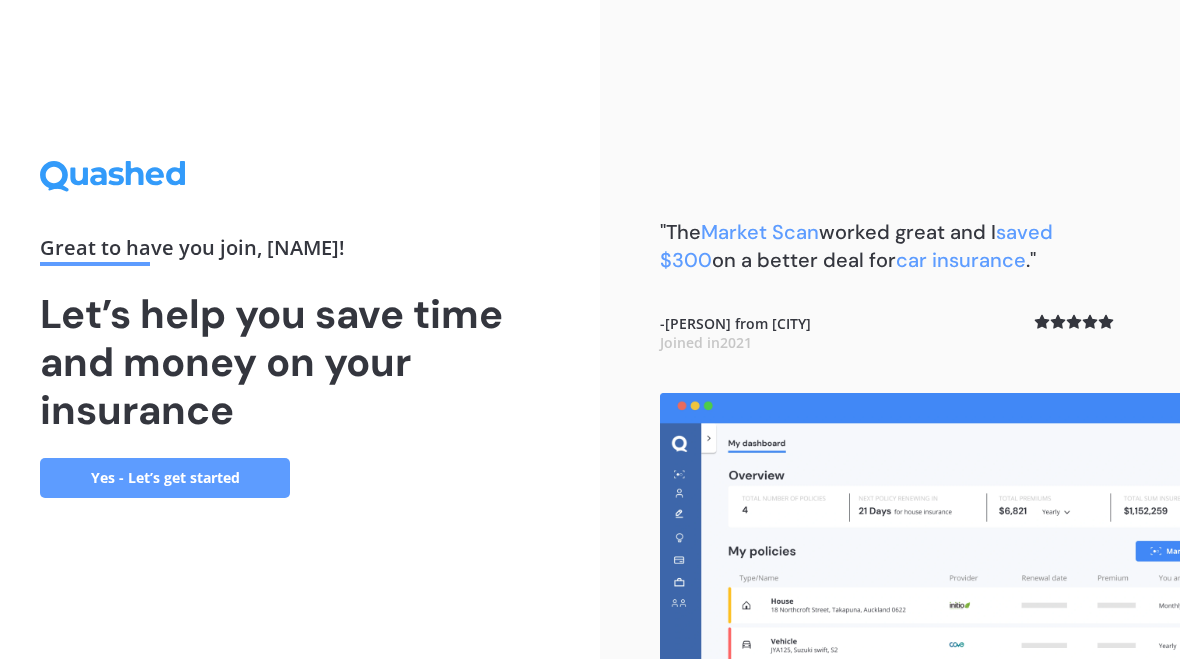 click on "Yes - Let’s get started" at bounding box center (165, 478) 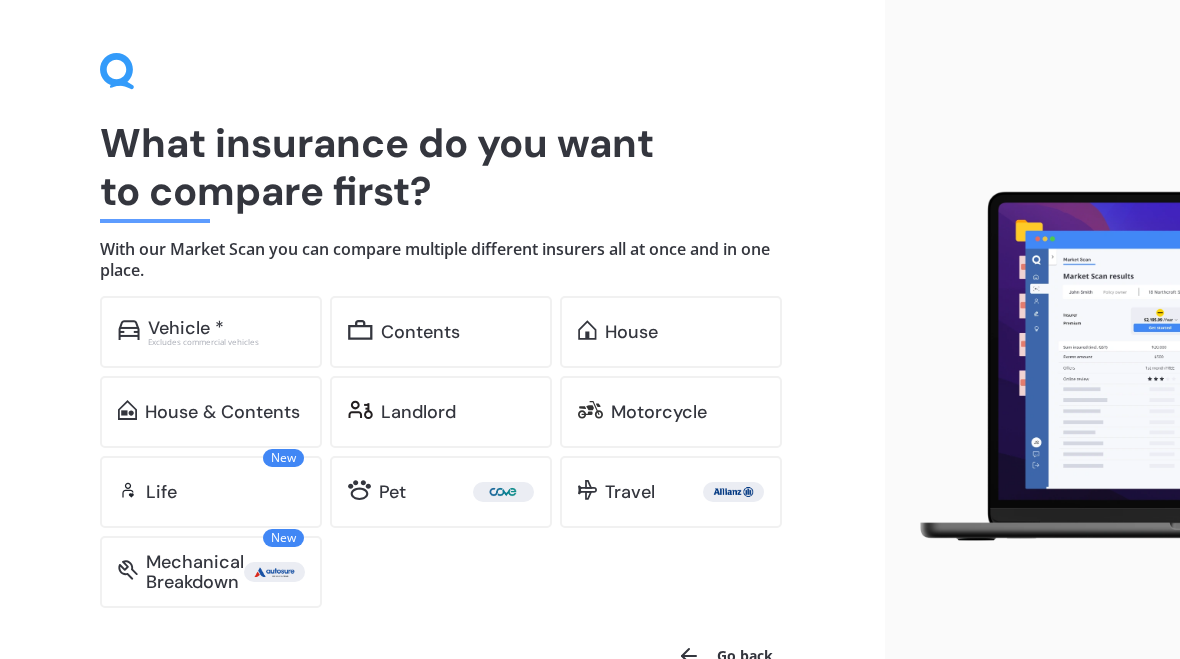 click on "Excludes commercial vehicles" at bounding box center [226, 342] 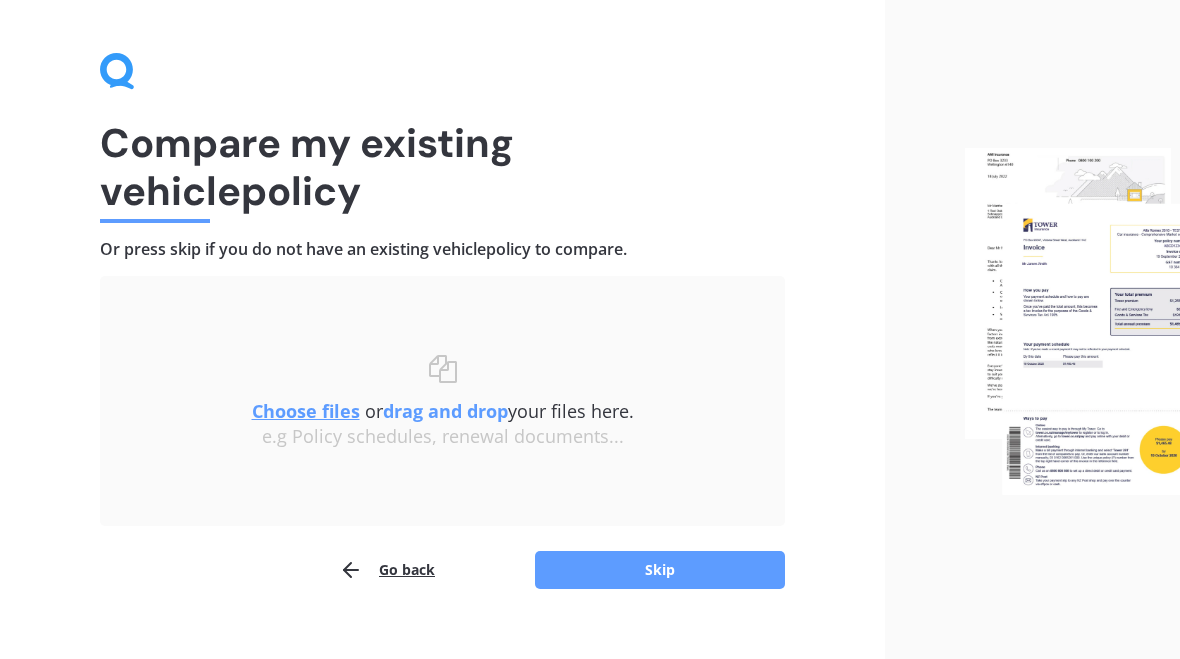 click on "Skip" at bounding box center [660, 570] 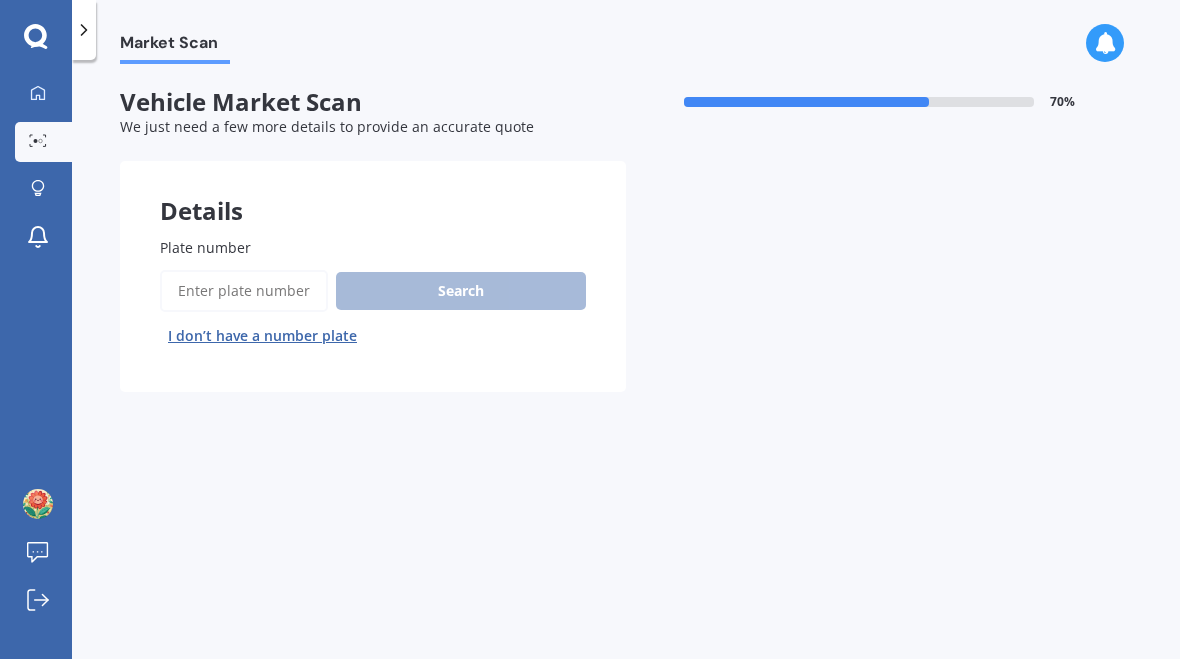 click on "Plate number" at bounding box center (244, 291) 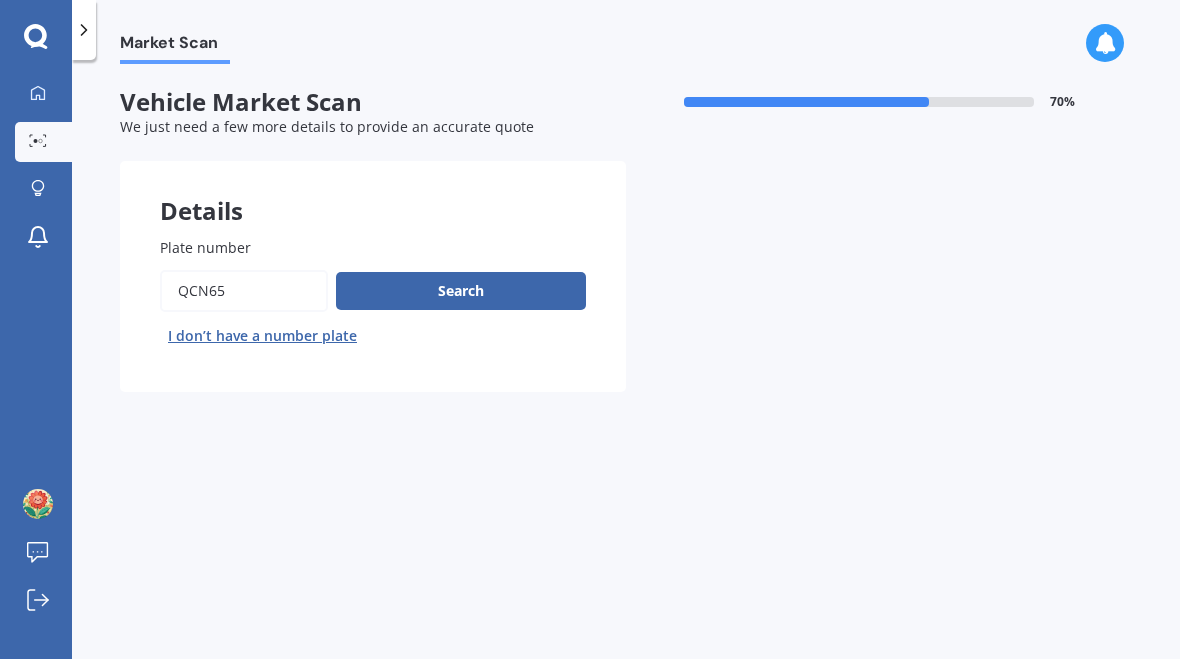 type on "Qcn65" 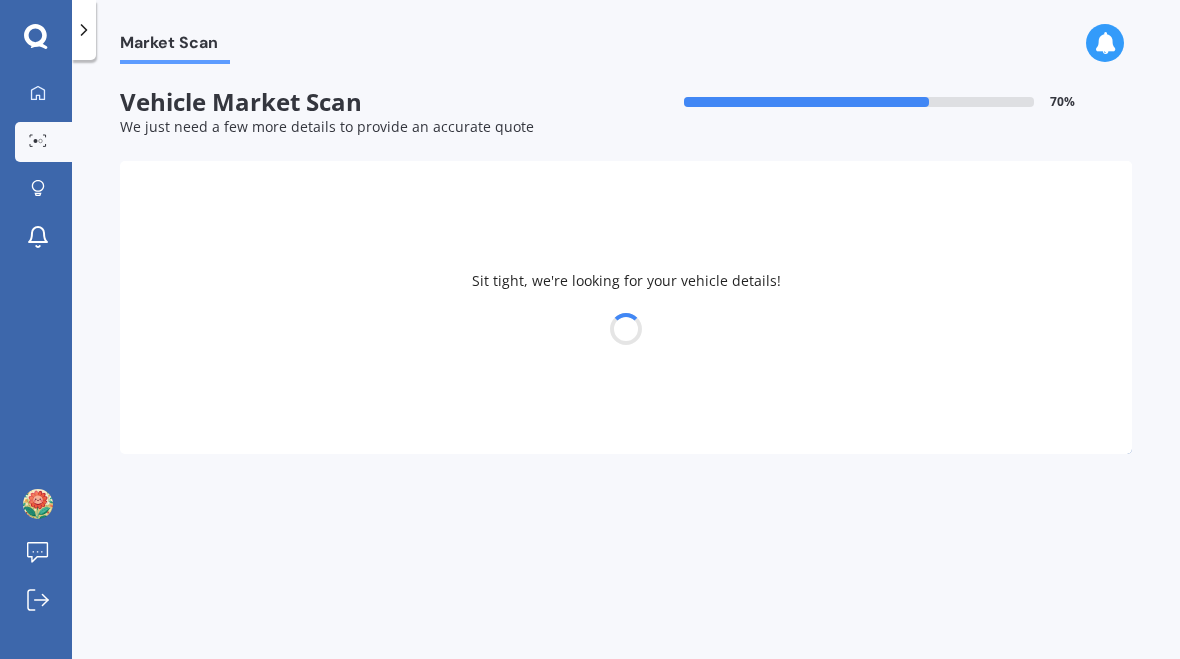 select on "TOYOTA" 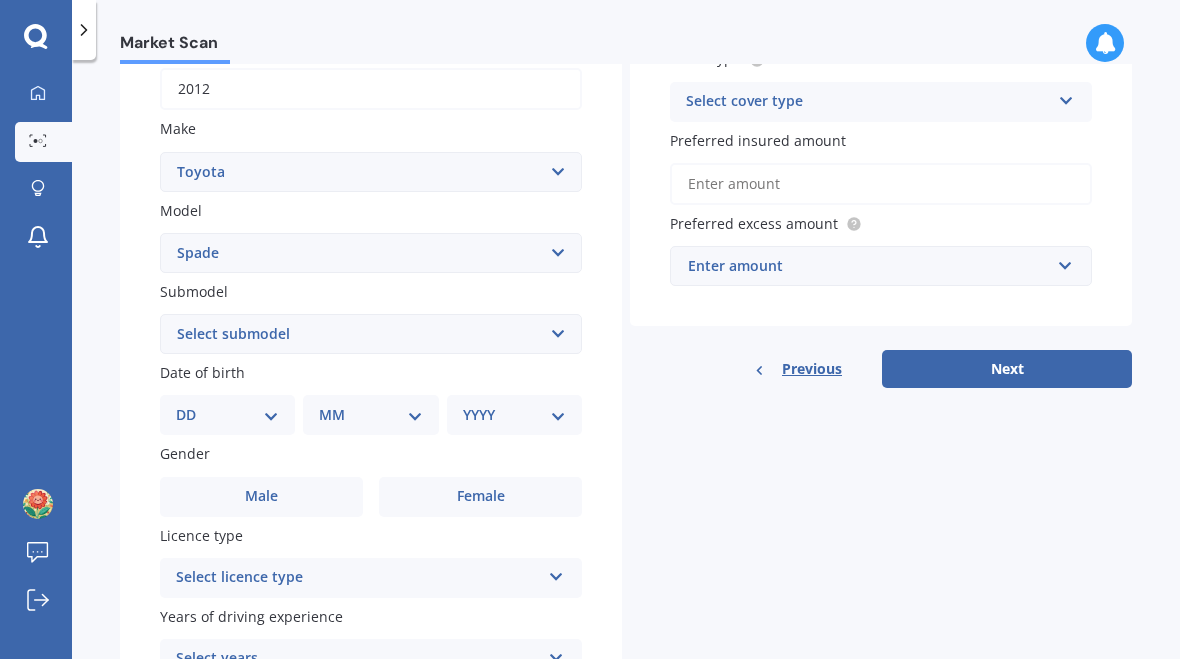 scroll, scrollTop: 330, scrollLeft: 0, axis: vertical 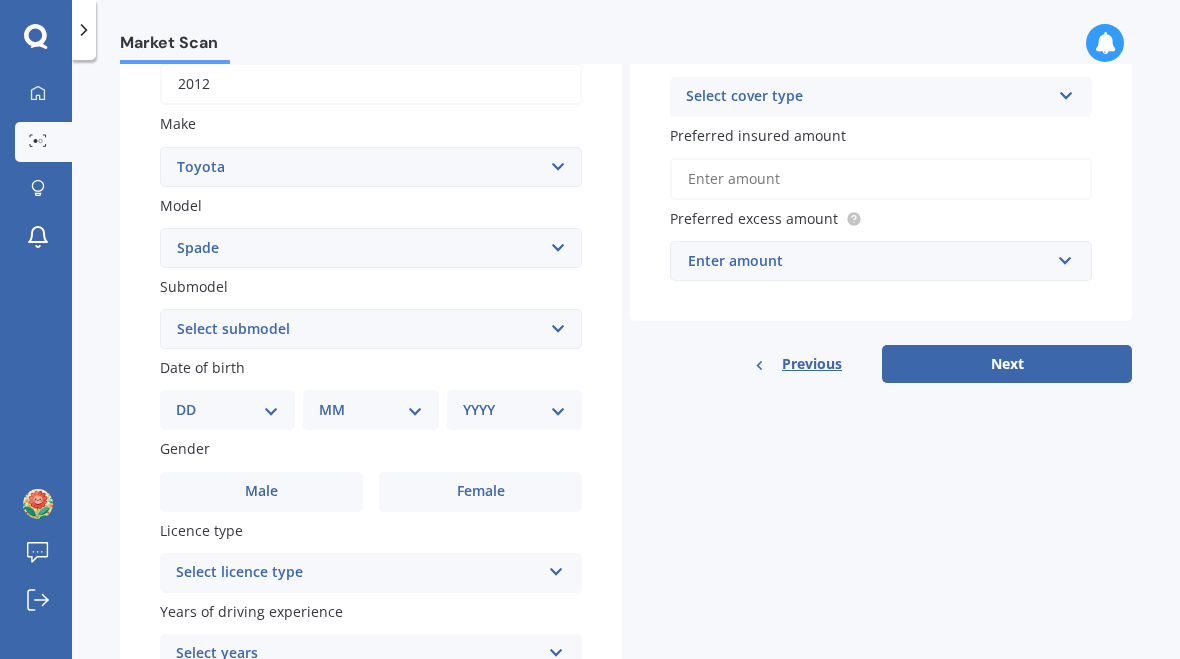click on "Select submodel (All)" at bounding box center [371, 329] 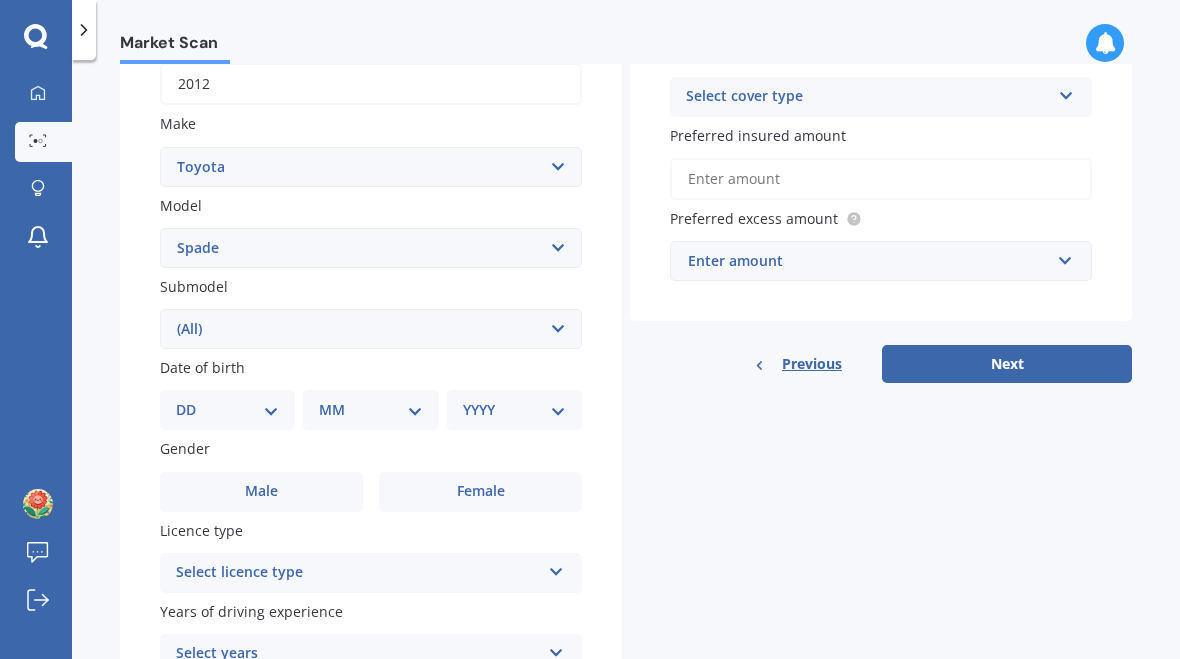 click on "DD 01 02 03 04 05 06 07 08 09 10 11 12 13 14 15 16 17 18 19 20 21 22 23 24 25 26 27 28 29 30 31" at bounding box center (227, 410) 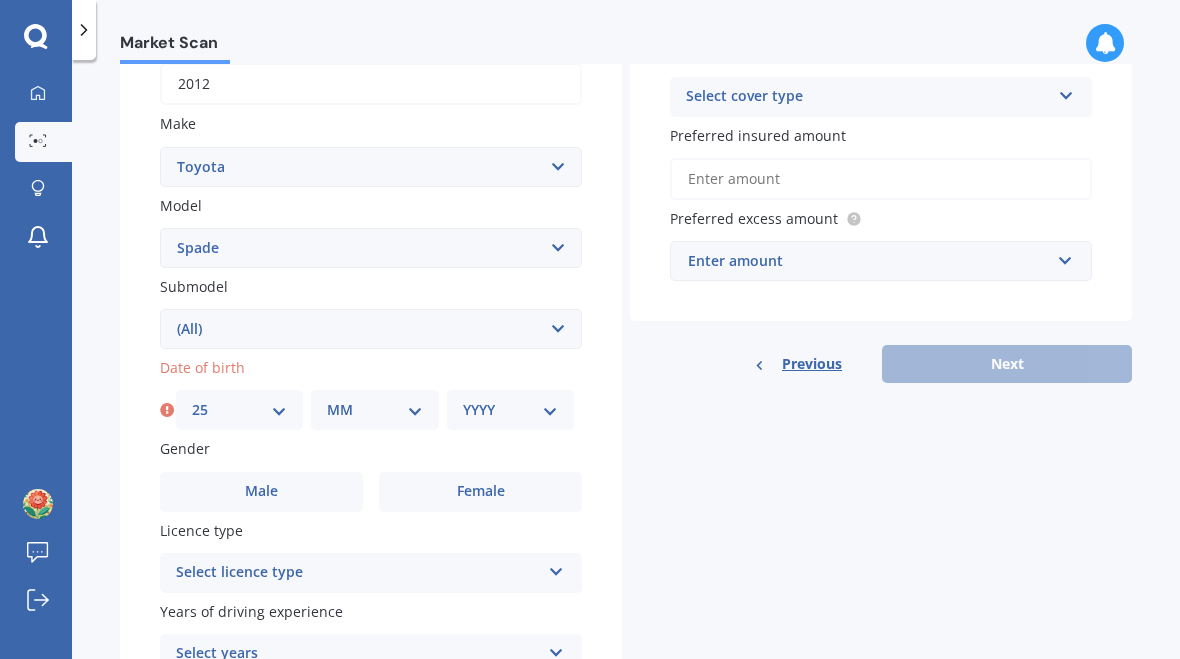 click on "MM 01 02 03 04 05 06 07 08 09 10 11 12" at bounding box center [374, 410] 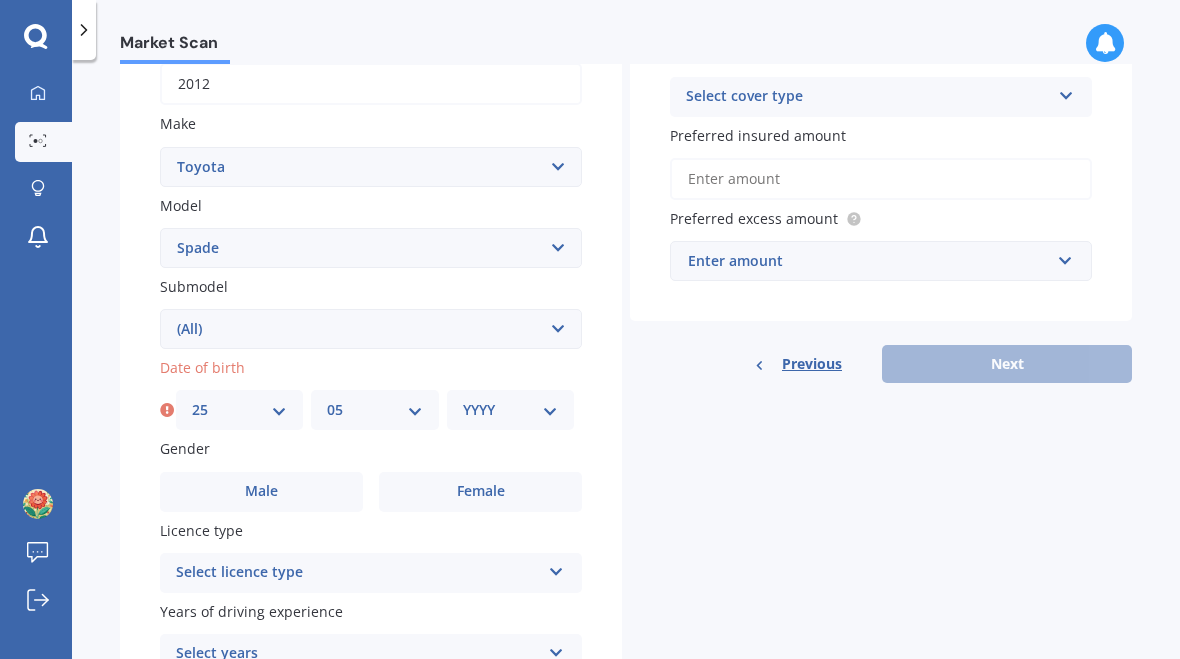 click on "YYYY 2025 2024 2023 2022 2021 2020 2019 2018 2017 2016 2015 2014 2013 2012 2011 2010 2009 2008 2007 2006 2005 2004 2003 2002 2001 2000 1999 1998 1997 1996 1995 1994 1993 1992 1991 1990 1989 1988 1987 1986 1985 1984 1983 1982 1981 1980 1979 1978 1977 1976 1975 1974 1973 1972 1971 1970 1969 1968 1967 1966 1965 1964 1963 1962 1961 1960 1959 1958 1957 1956 1955 1954 1953 1952 1951 1950 1949 1948 1947 1946 1945 1944 1943 1942 1941 1940 1939 1938 1937 1936 1935 1934 1933 1932 1931 1930 1929 1928 1927 1926" at bounding box center (510, 410) 